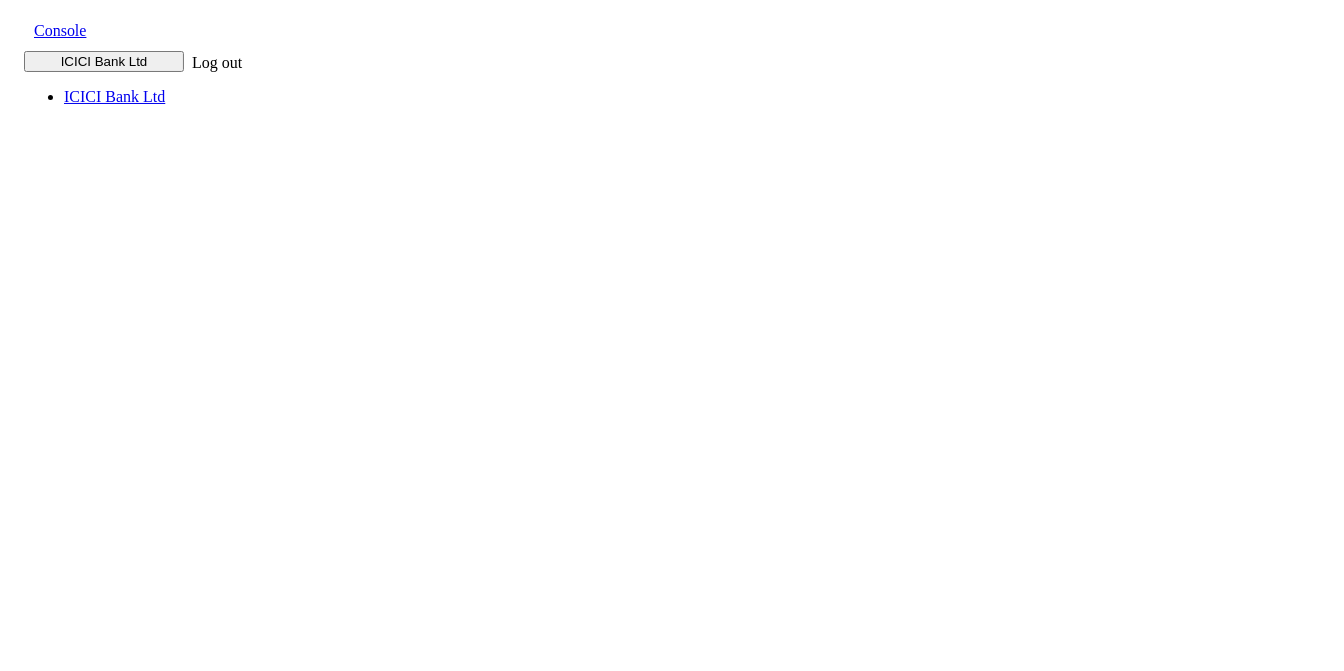scroll, scrollTop: 0, scrollLeft: 0, axis: both 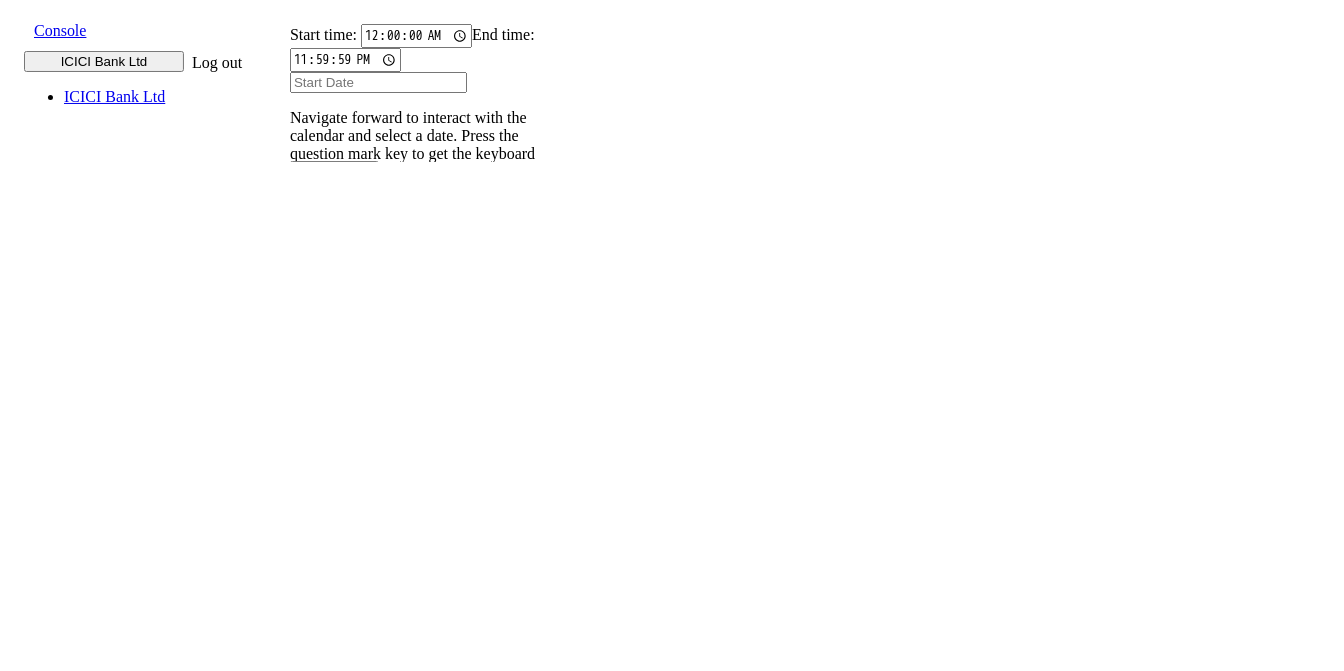 click on "00CH7J..." at bounding box center (314, 466) 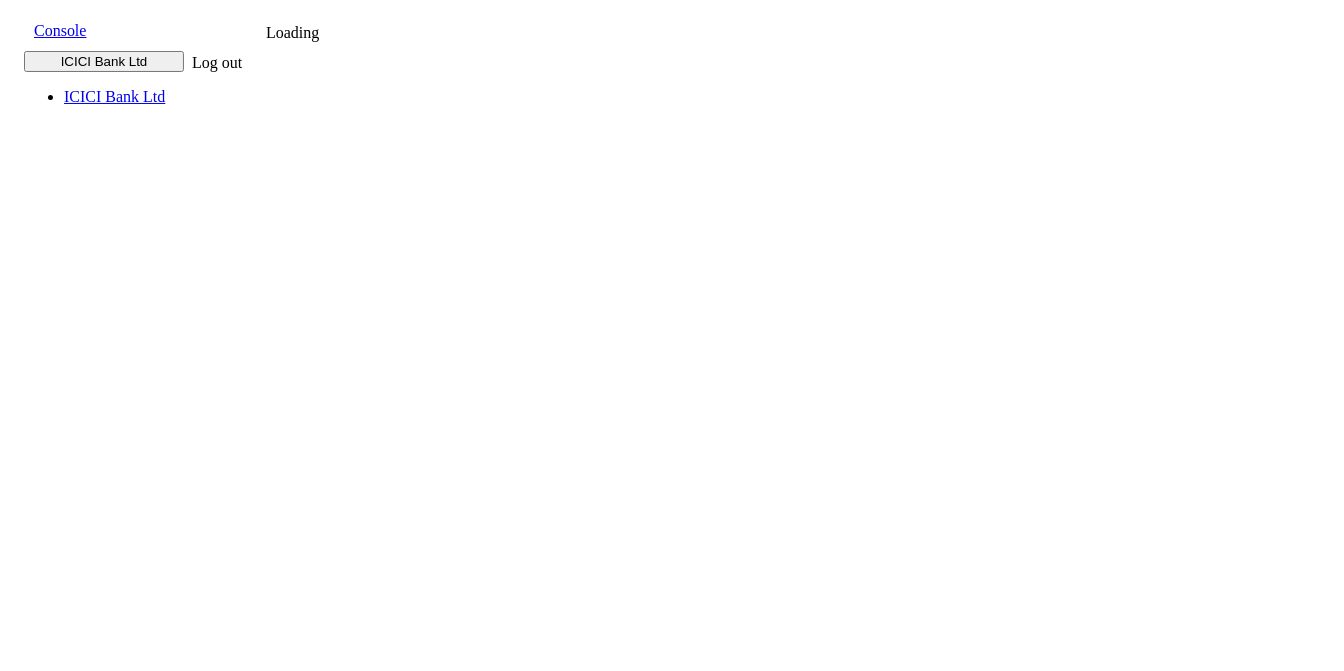 scroll, scrollTop: 0, scrollLeft: 0, axis: both 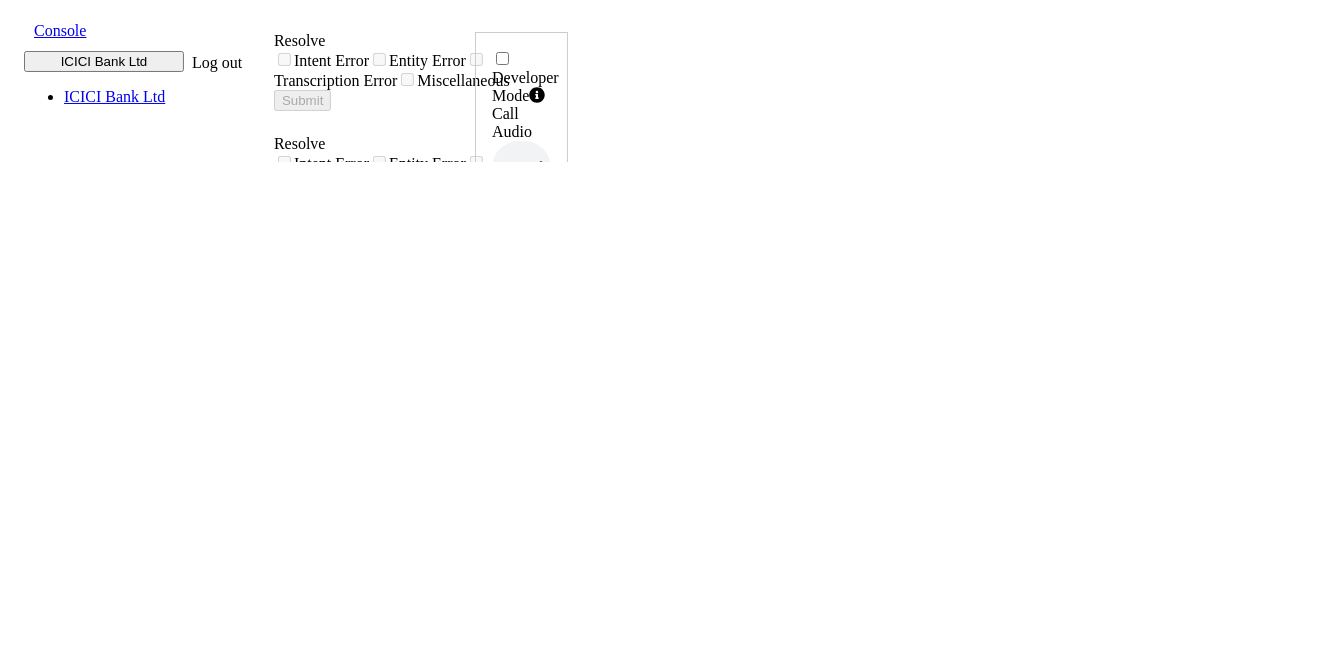 click at bounding box center (18, 29) 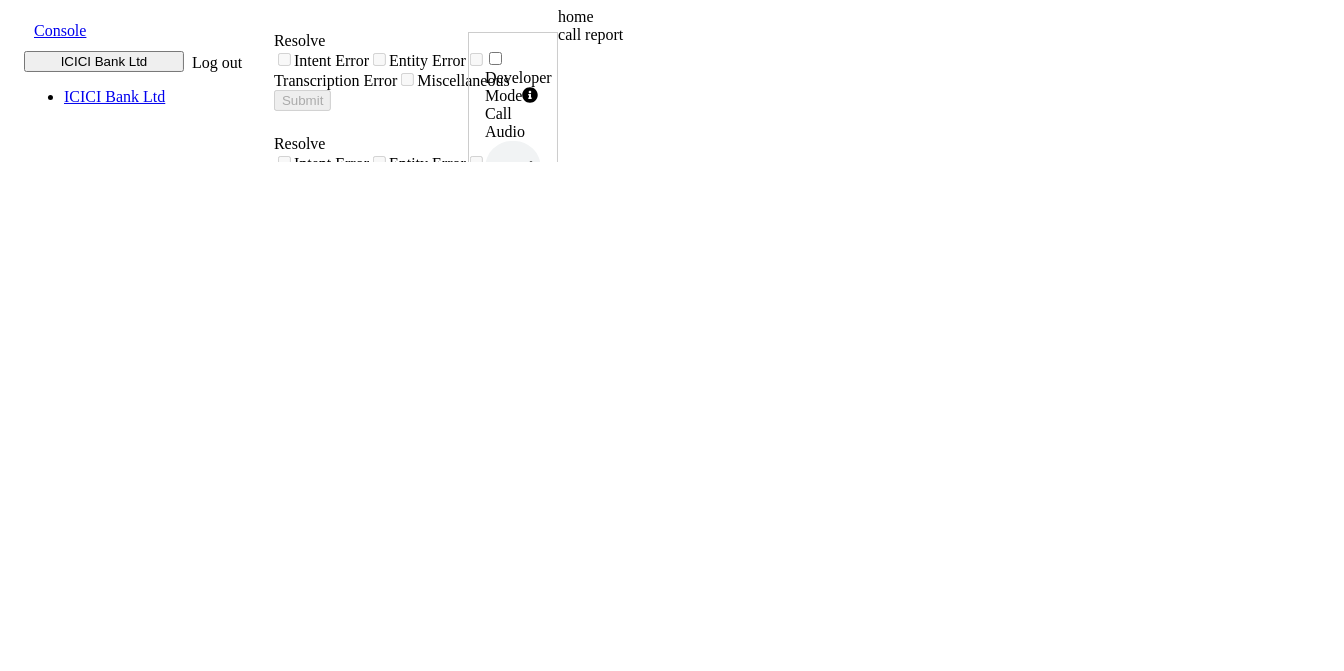 click on "call report" at bounding box center [733, 35] 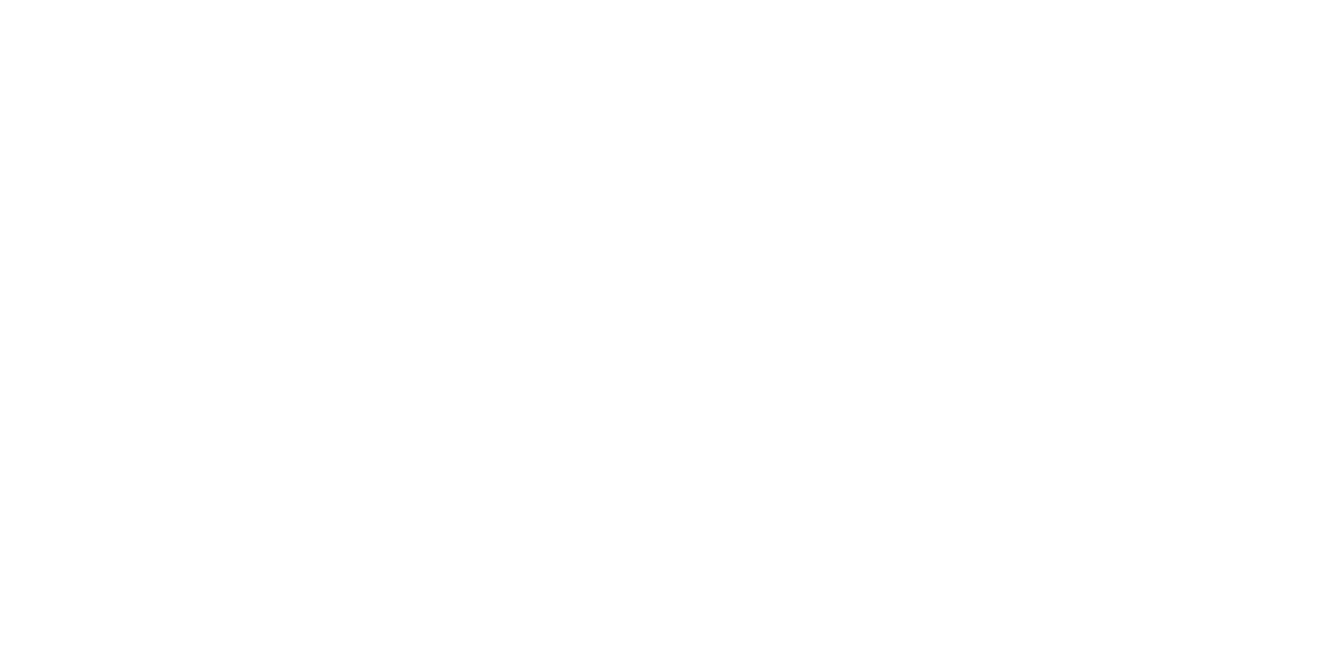 scroll, scrollTop: 0, scrollLeft: 0, axis: both 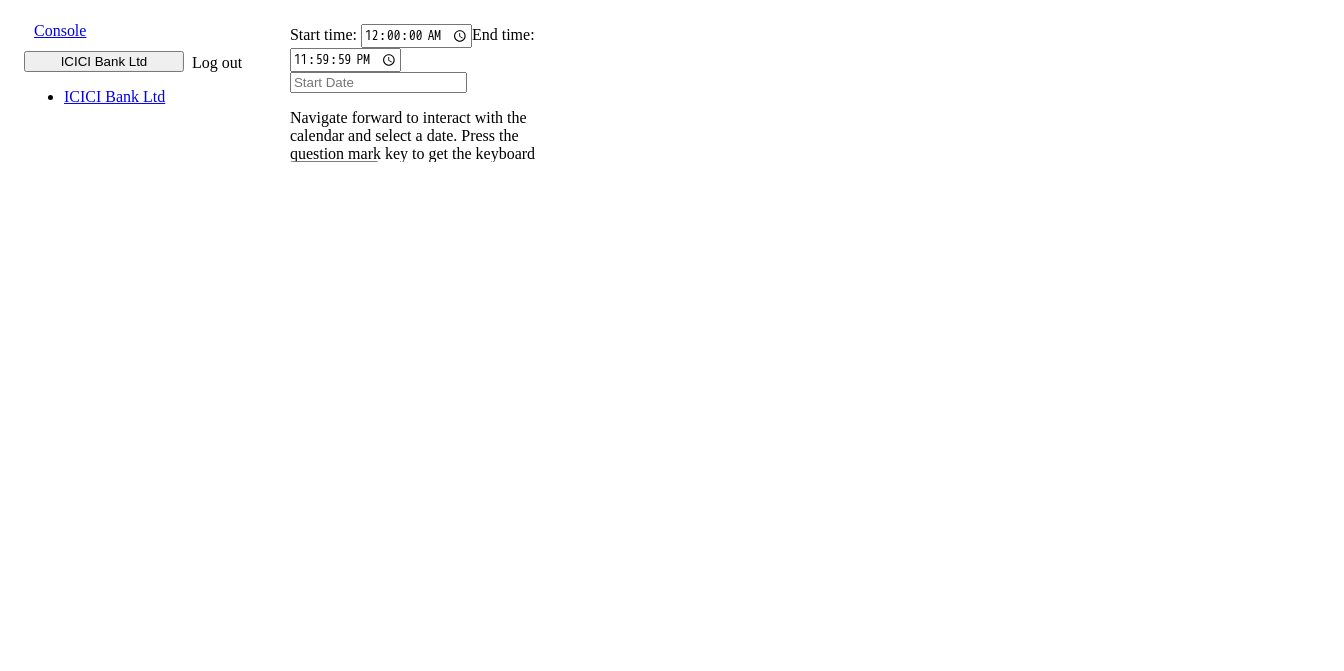 click at bounding box center [302, 275] 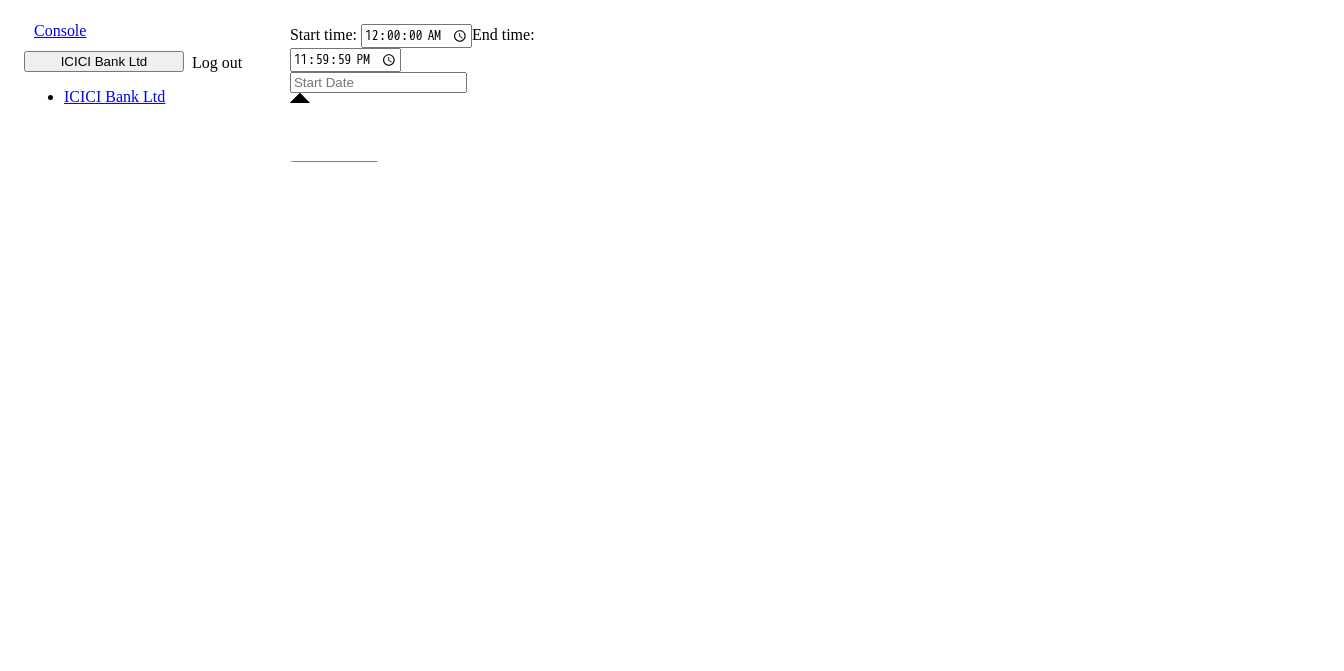 click on "17" at bounding box center (497, 2233) 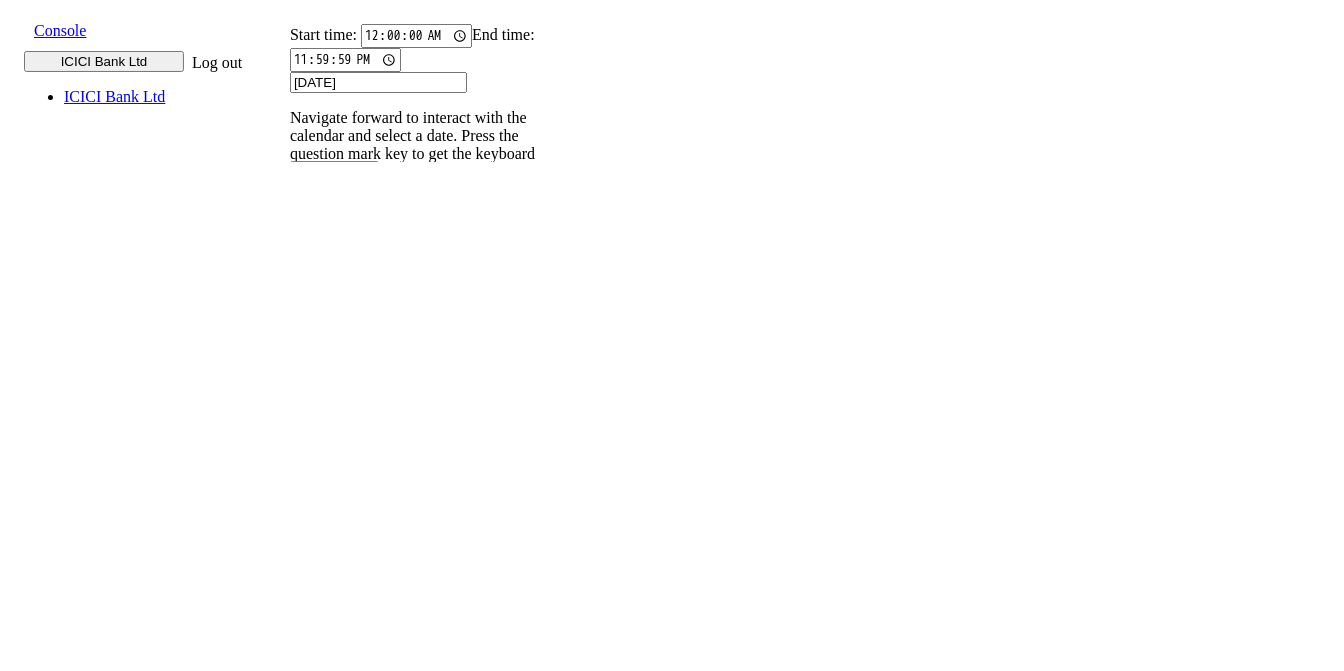 click on "17" at bounding box center (497, 2079) 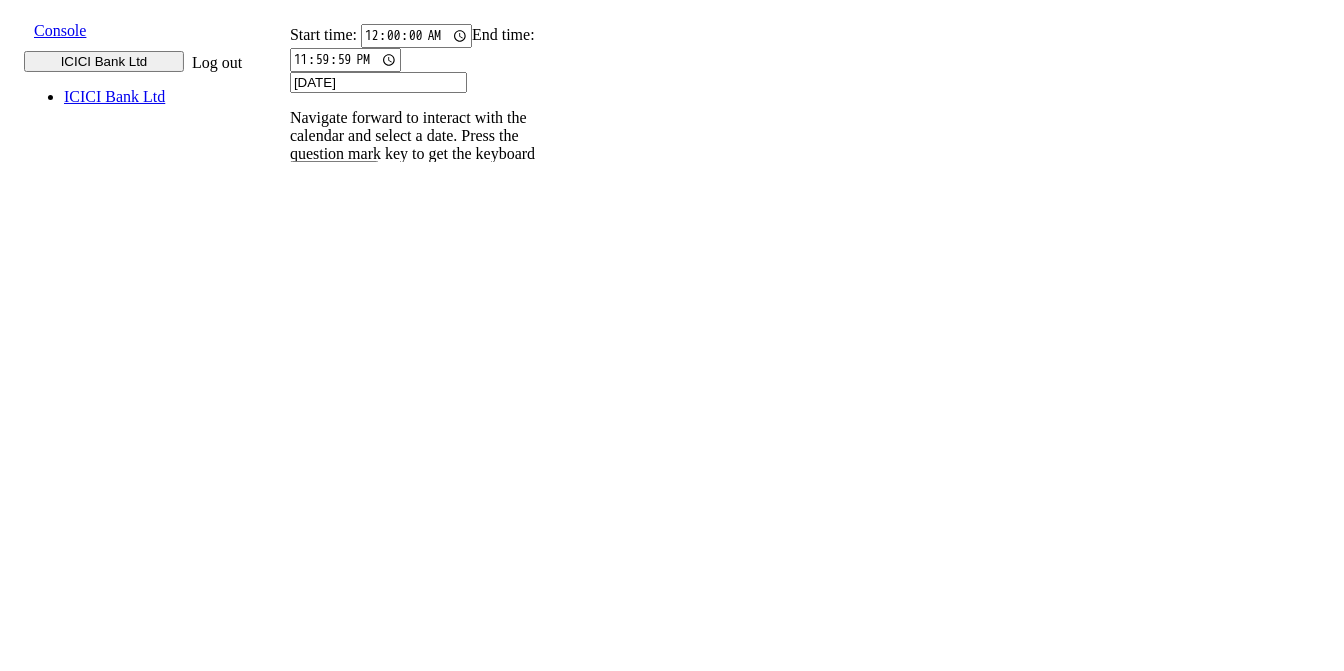 click on "9820583145" at bounding box center (302, 275) 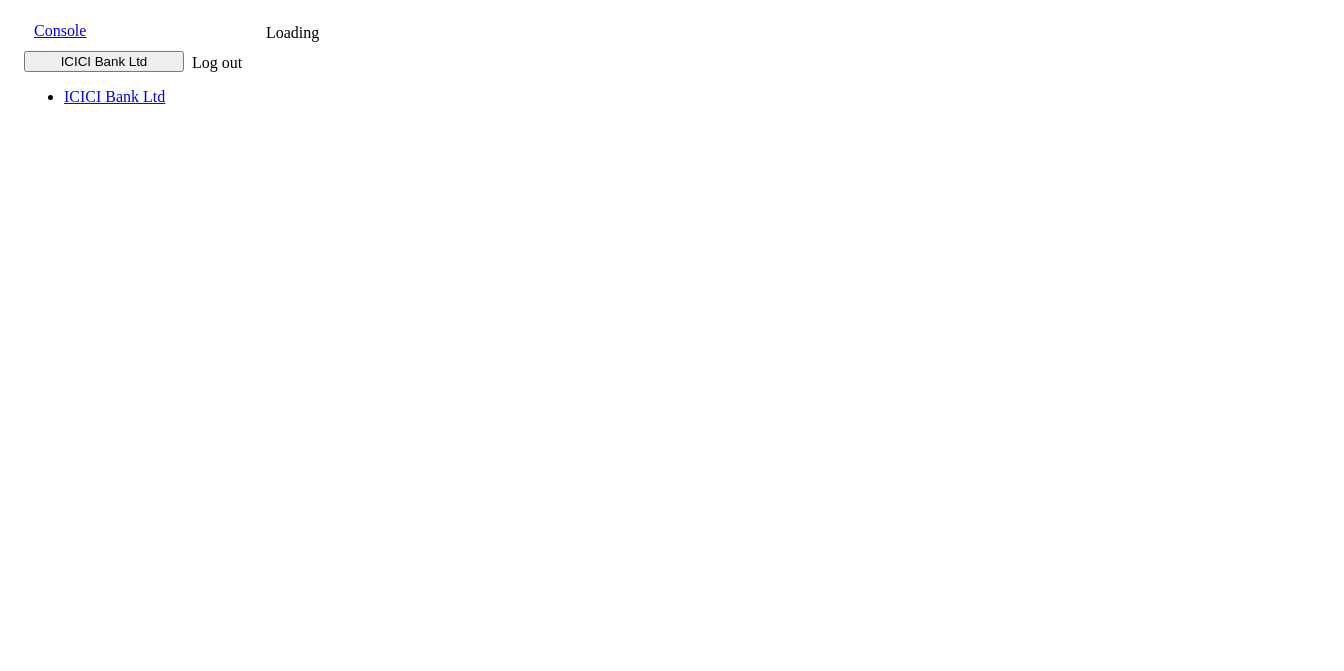 scroll, scrollTop: 0, scrollLeft: 0, axis: both 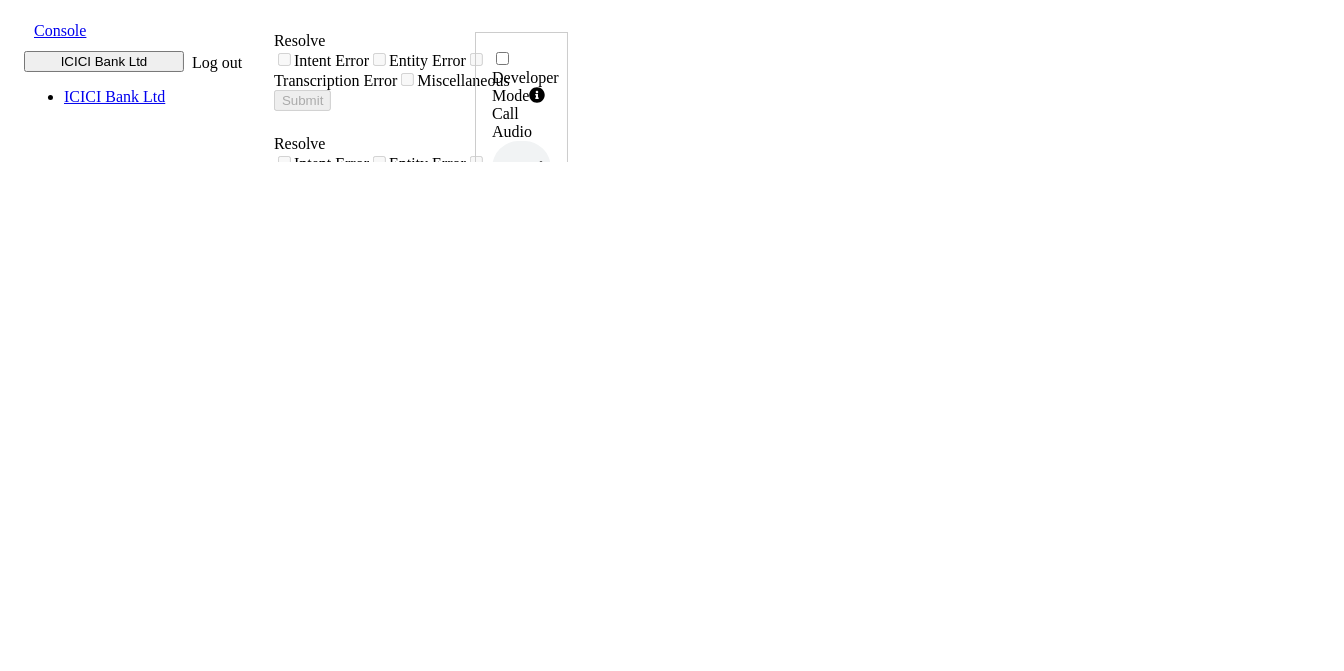 click 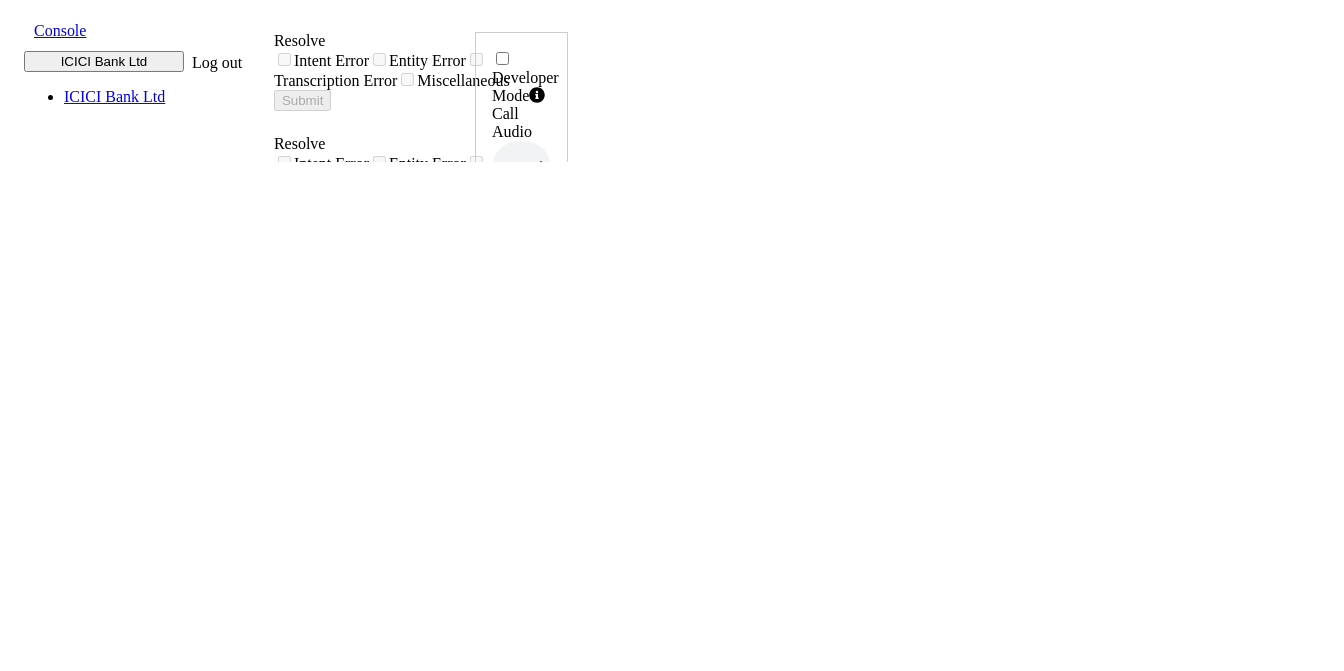 scroll, scrollTop: 0, scrollLeft: 0, axis: both 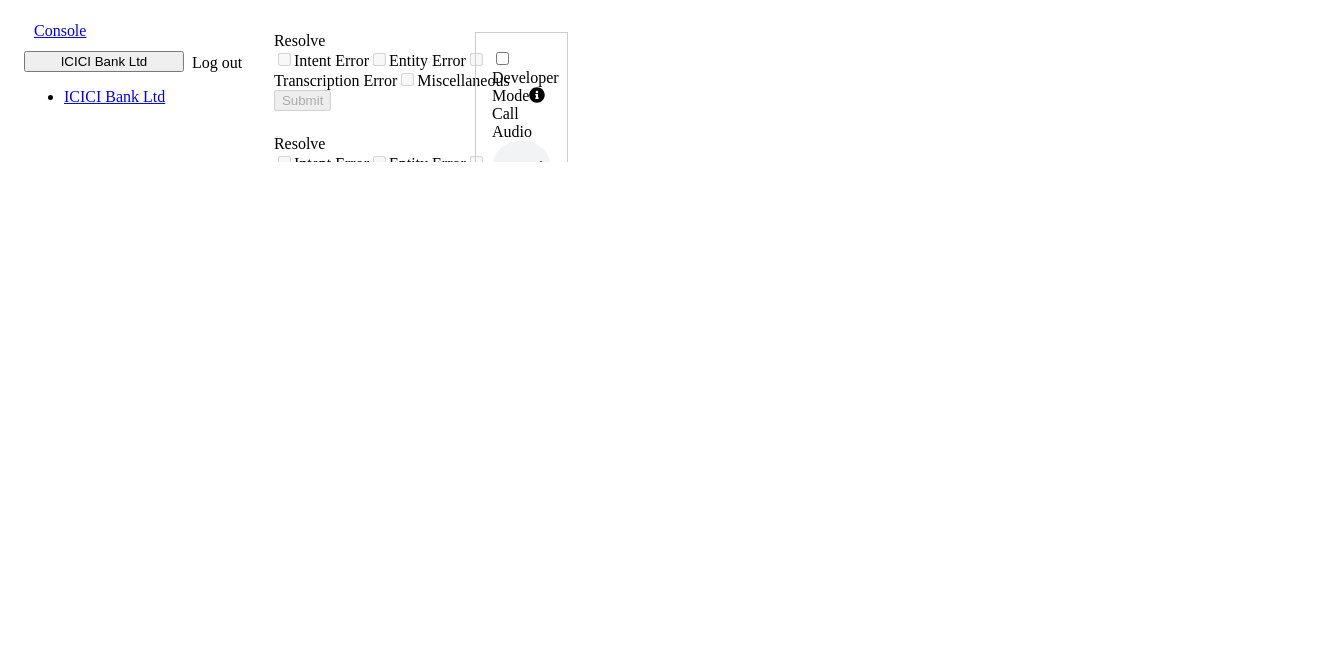 click 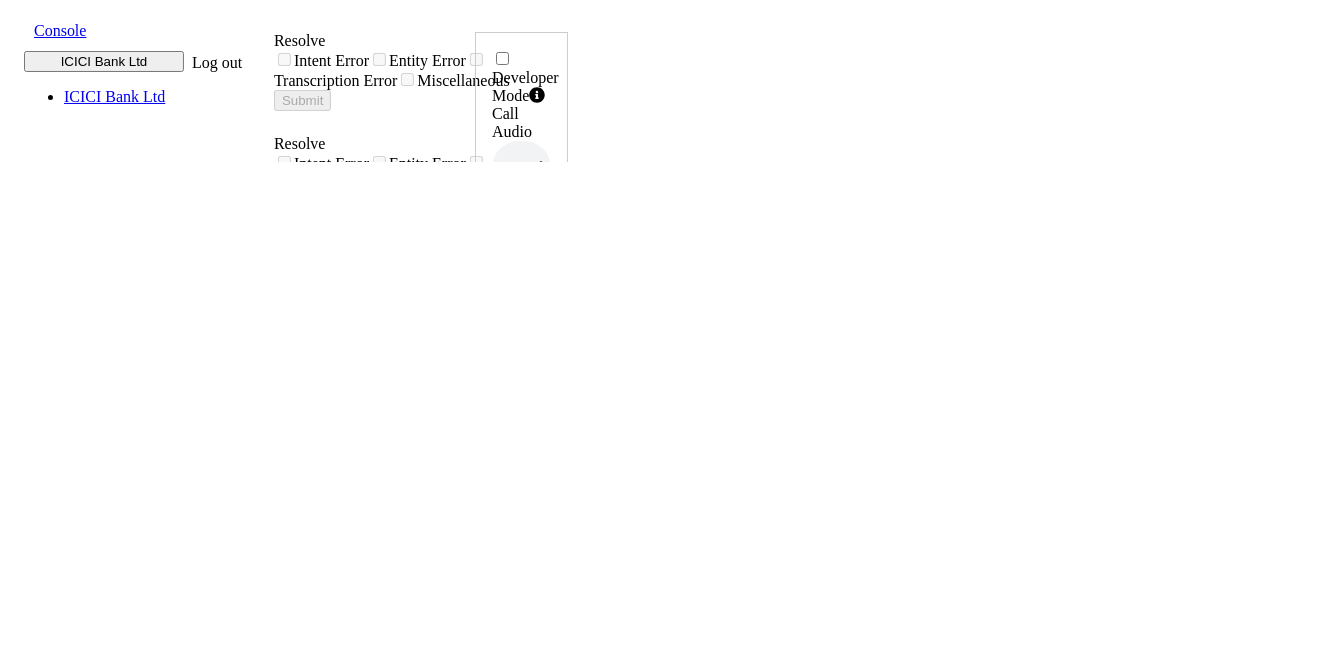 scroll, scrollTop: 0, scrollLeft: 0, axis: both 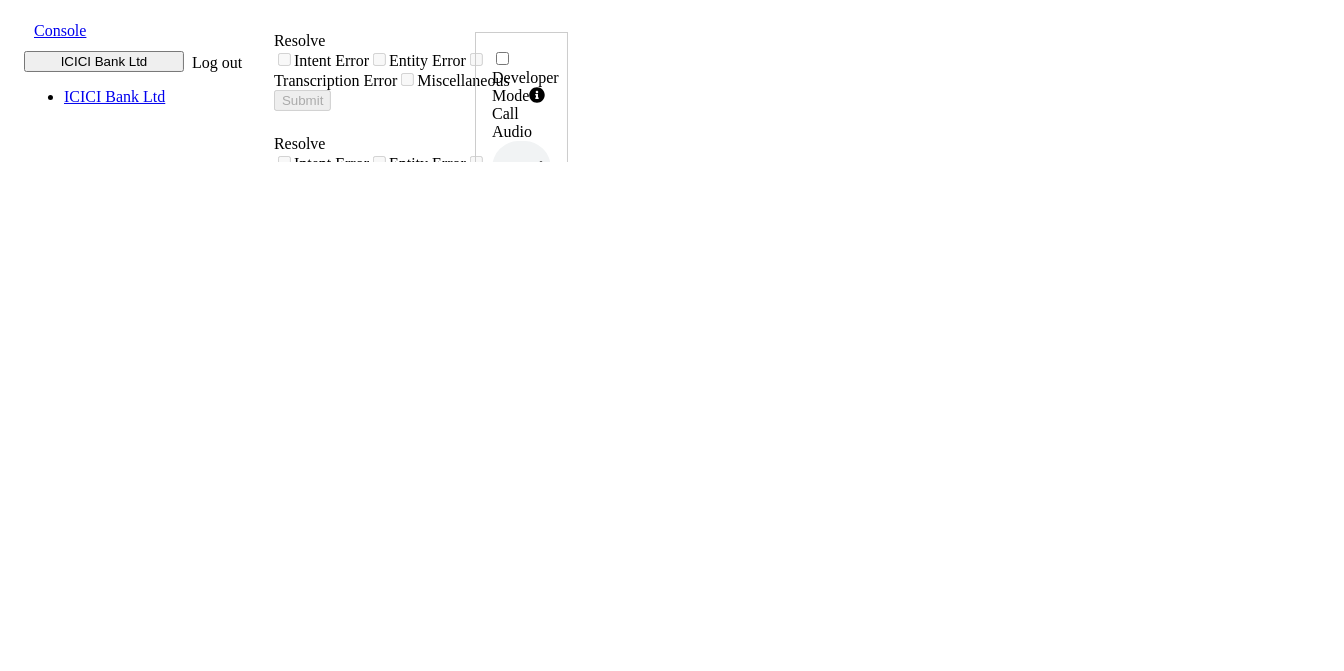 click 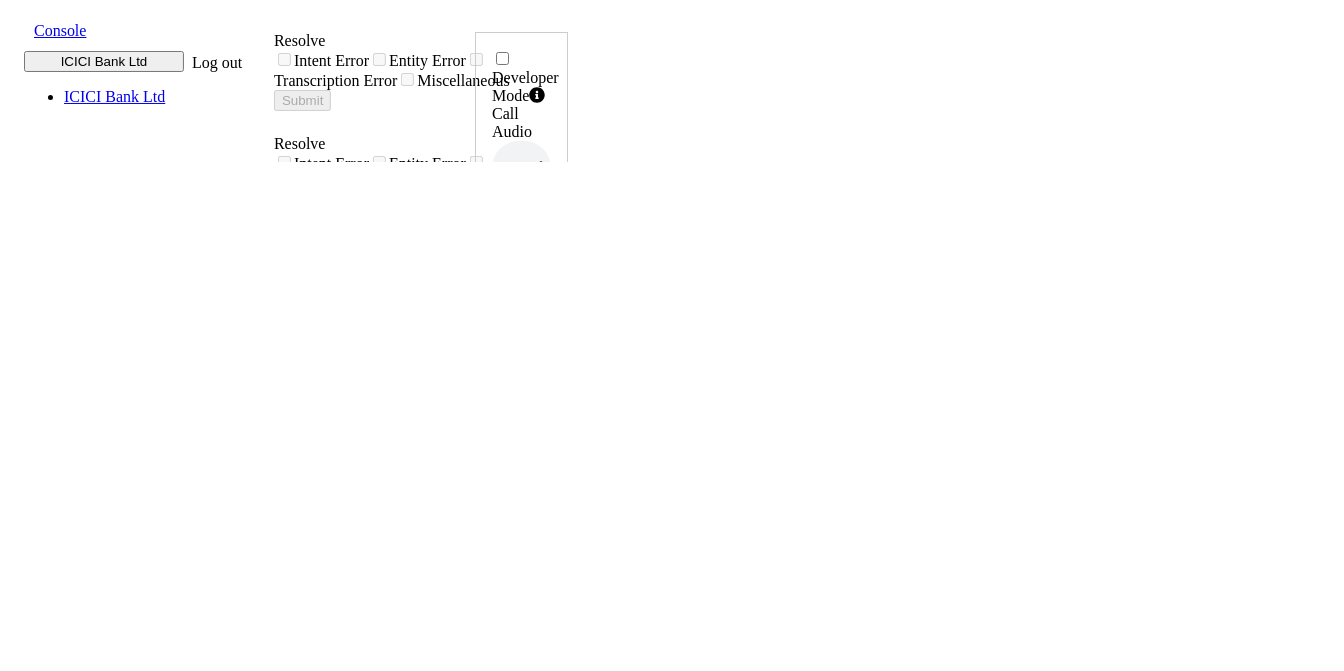 scroll, scrollTop: 0, scrollLeft: 0, axis: both 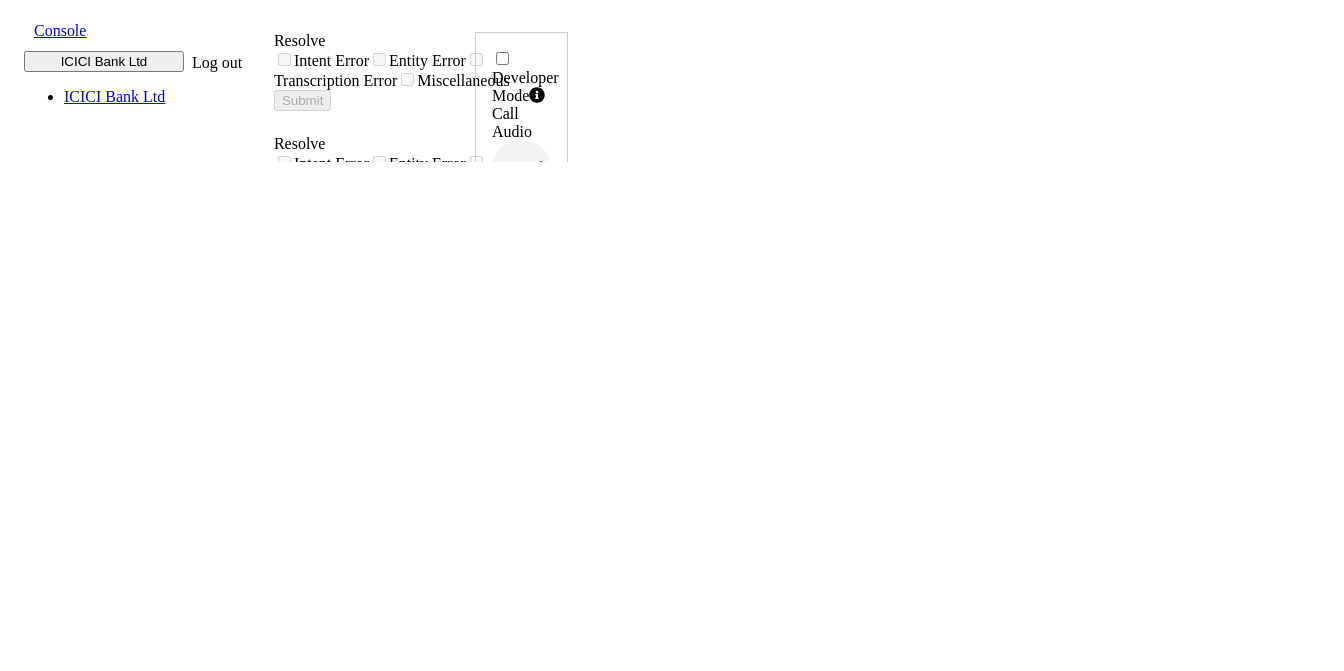 click 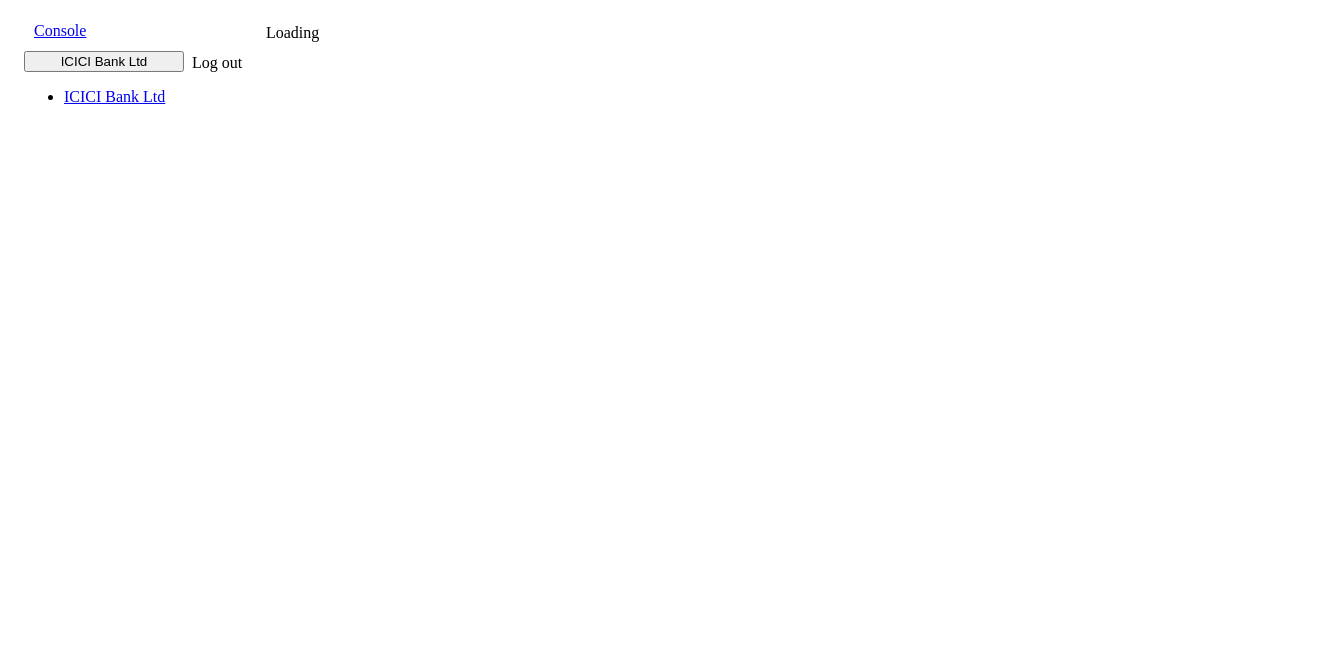 scroll, scrollTop: 0, scrollLeft: 0, axis: both 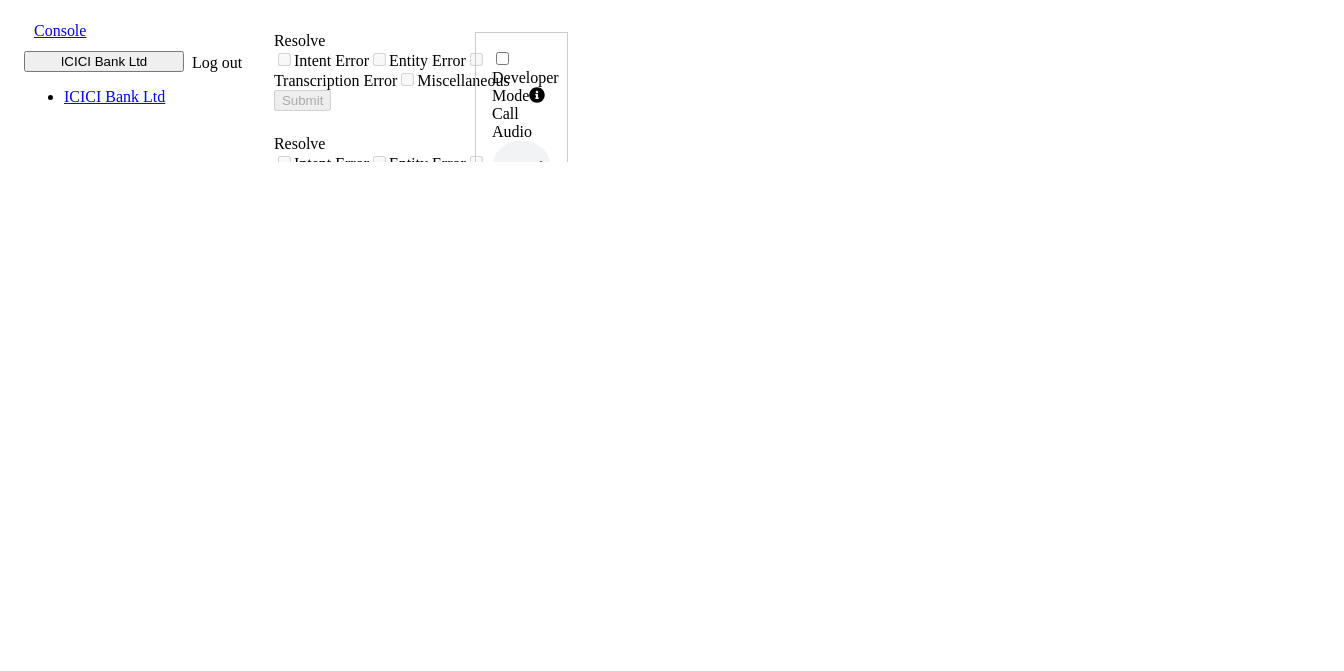click 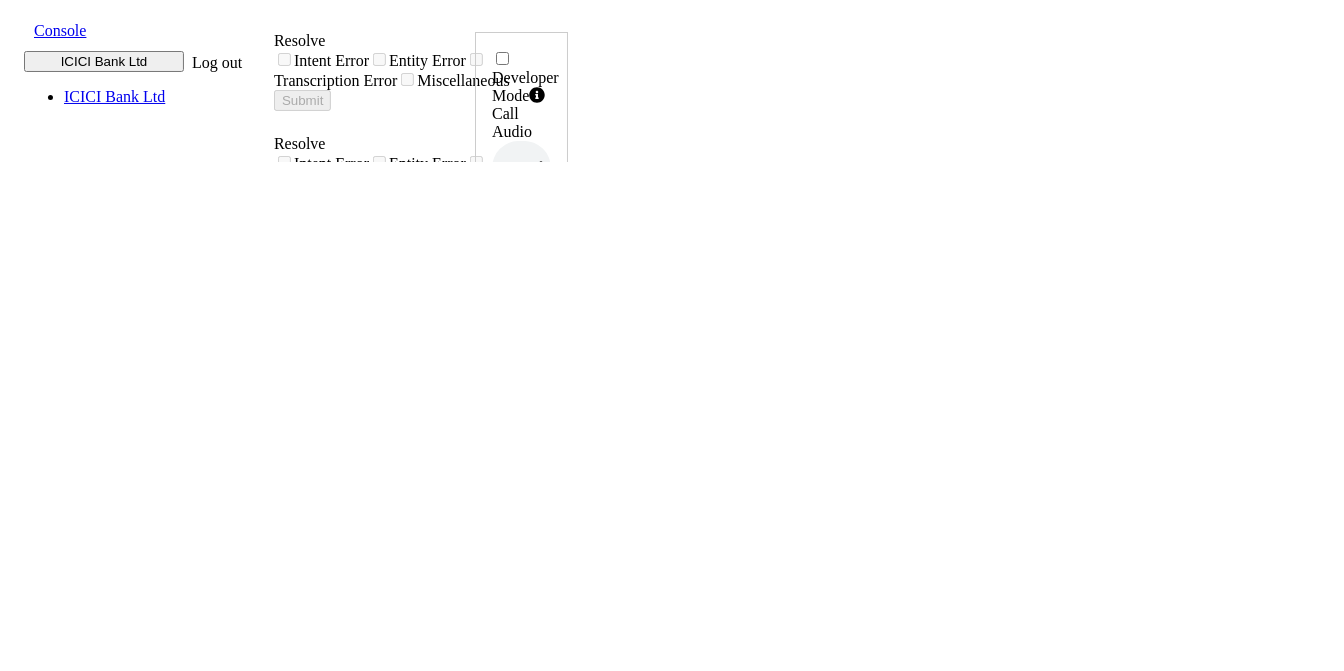 scroll, scrollTop: 0, scrollLeft: 0, axis: both 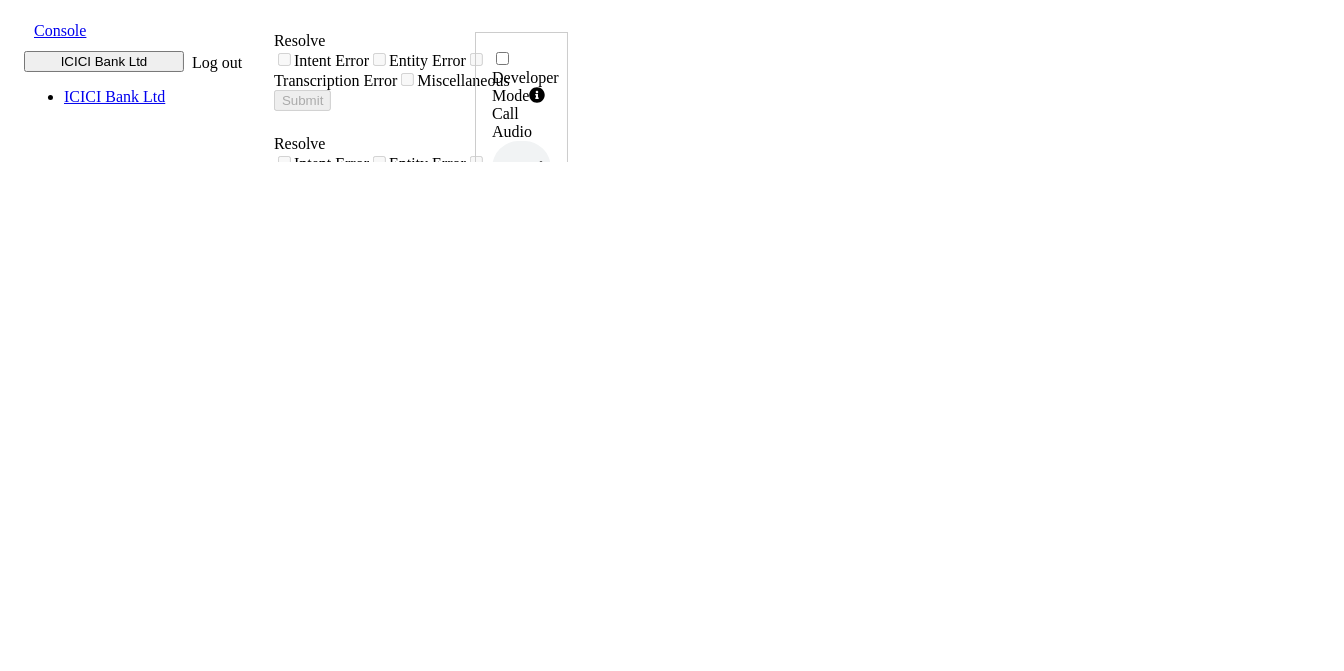 drag, startPoint x: 1206, startPoint y: 420, endPoint x: 1270, endPoint y: 422, distance: 64.03124 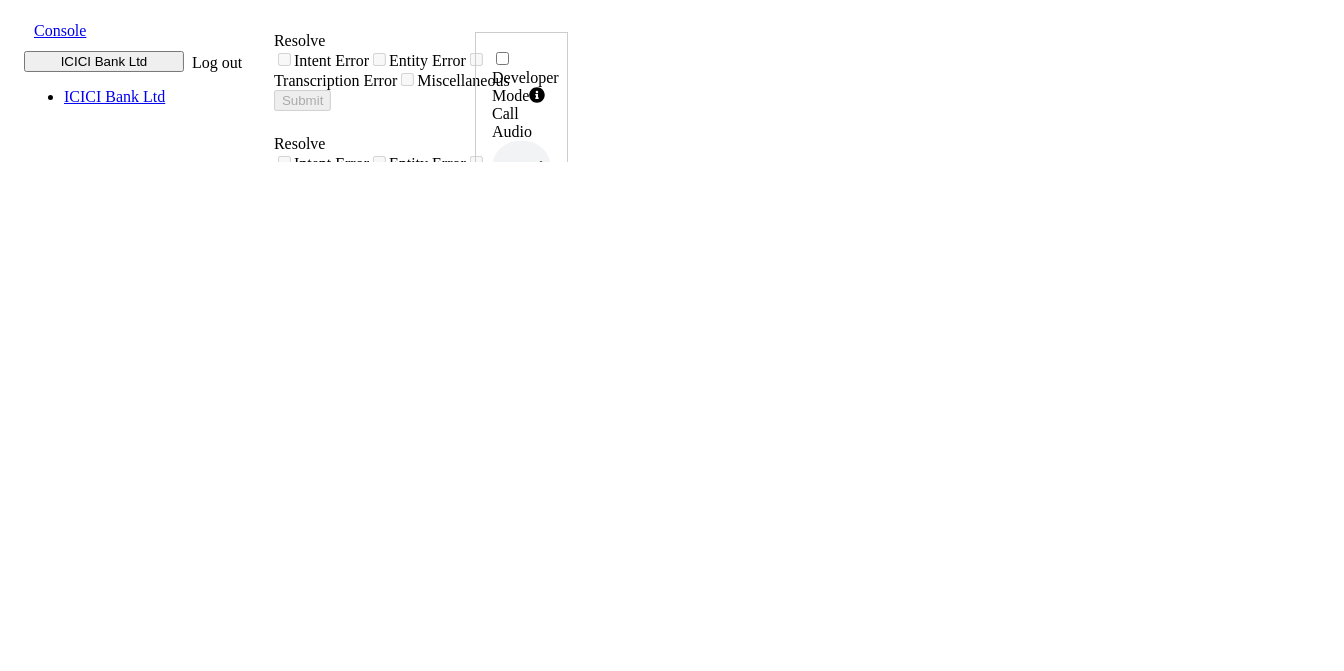 scroll, scrollTop: 0, scrollLeft: 0, axis: both 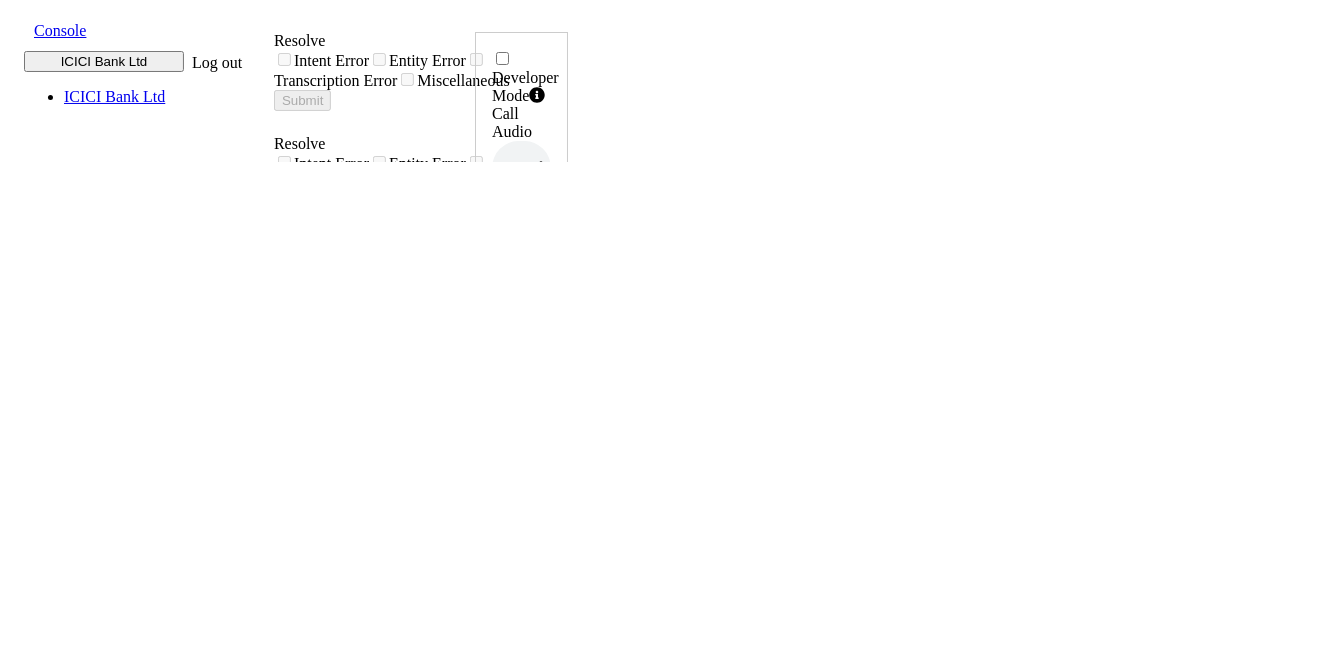 drag, startPoint x: 1200, startPoint y: 425, endPoint x: 1270, endPoint y: 425, distance: 70 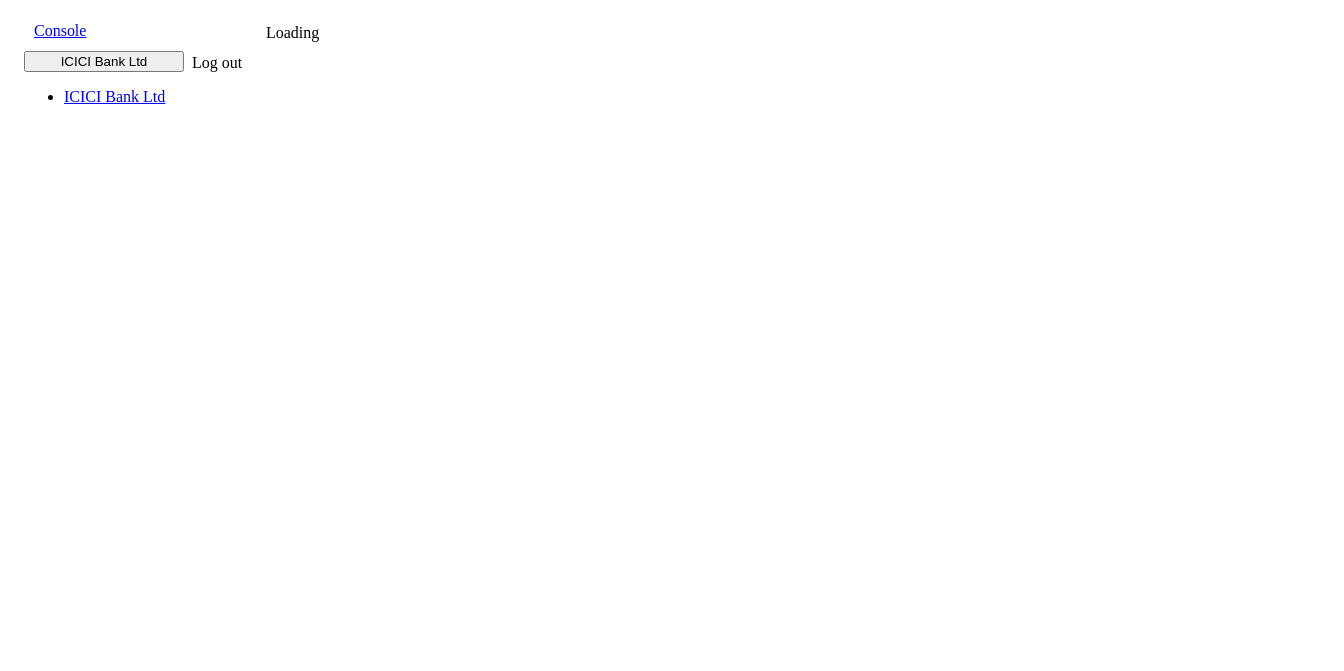 scroll, scrollTop: 0, scrollLeft: 0, axis: both 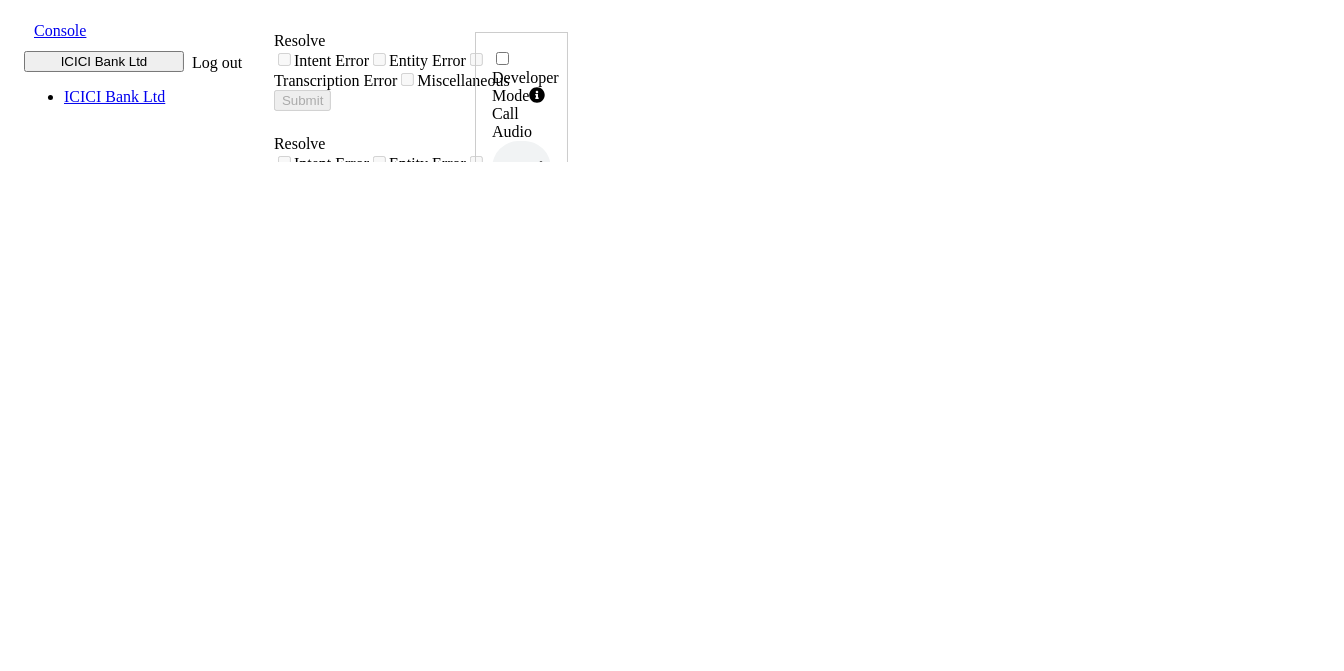 click 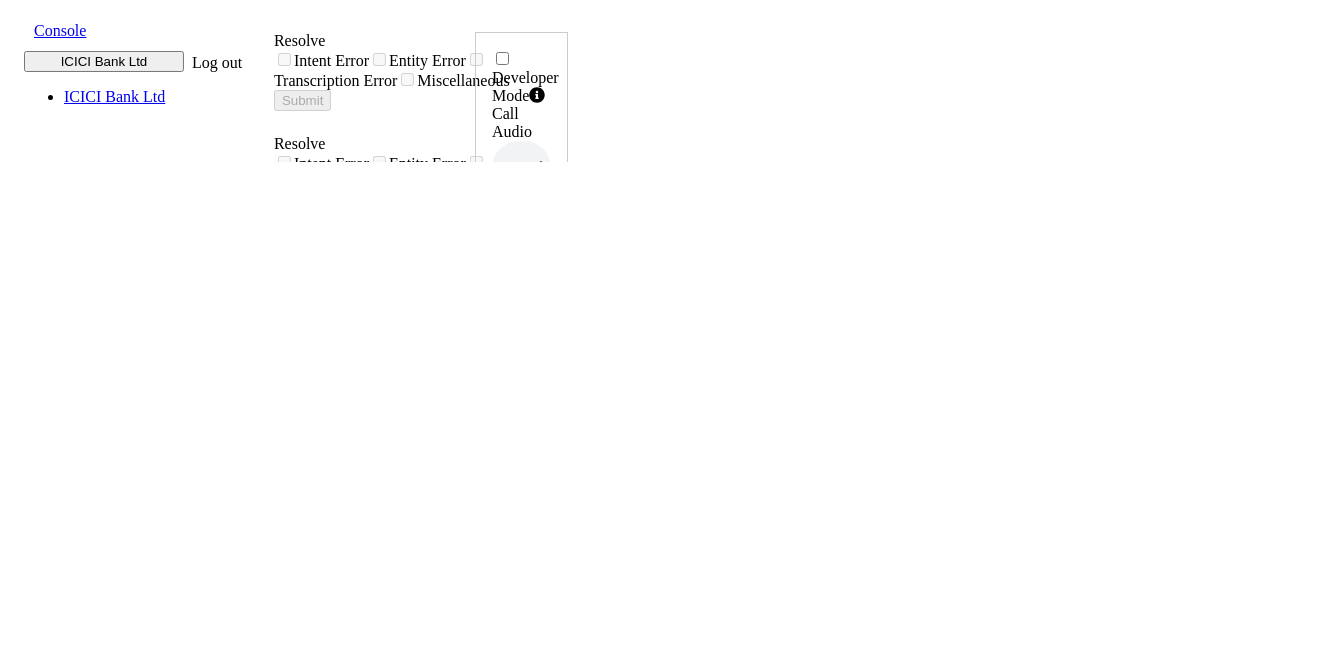 drag, startPoint x: 1207, startPoint y: 422, endPoint x: 1279, endPoint y: 430, distance: 72.443085 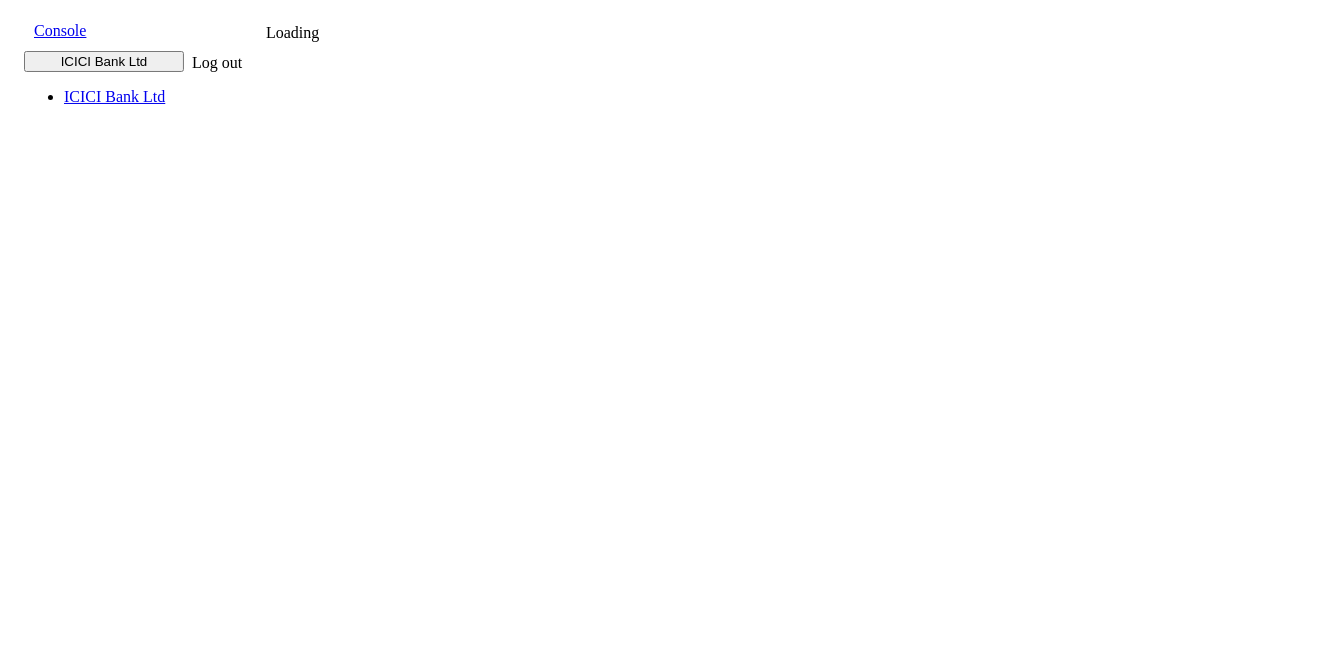 scroll, scrollTop: 0, scrollLeft: 0, axis: both 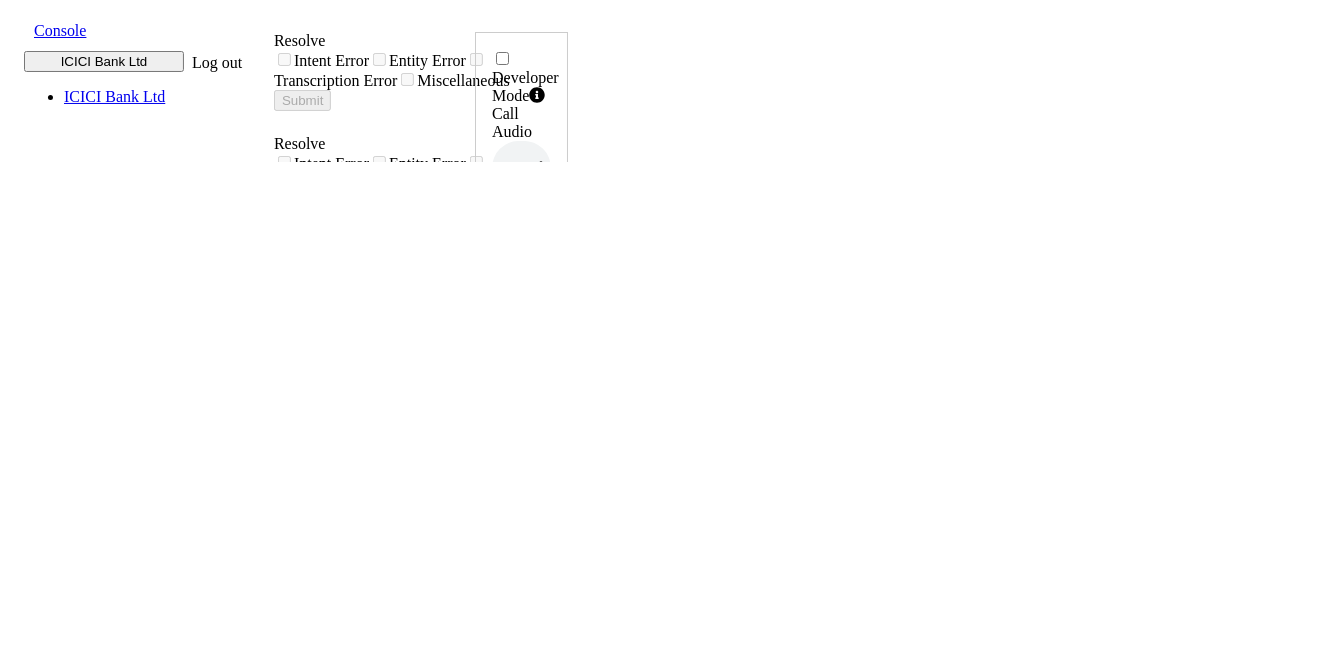 click 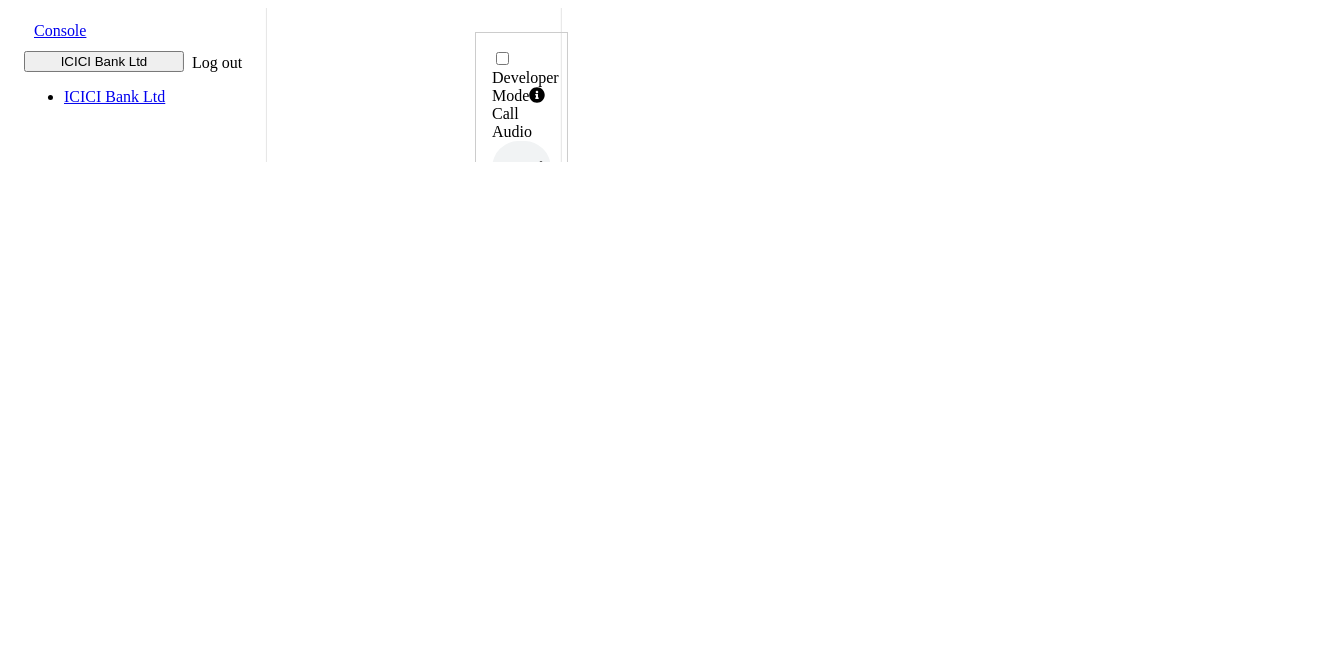 scroll, scrollTop: 666, scrollLeft: 0, axis: vertical 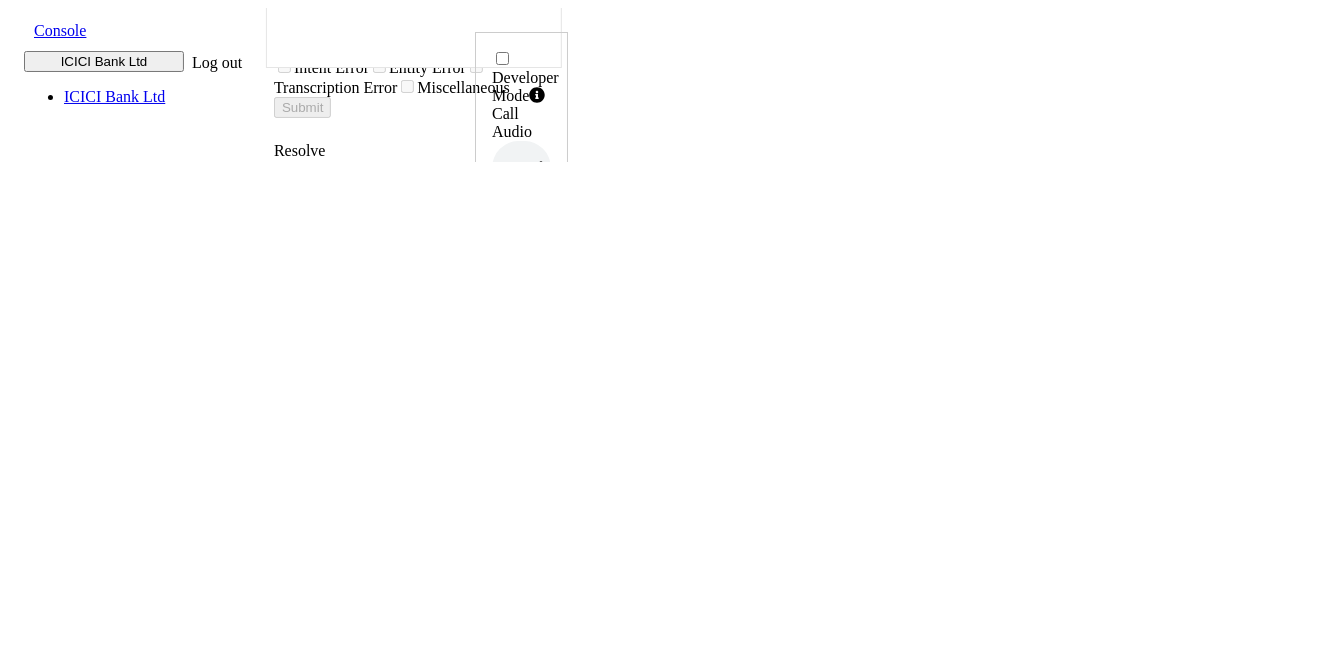 drag, startPoint x: 1205, startPoint y: 411, endPoint x: 1270, endPoint y: 420, distance: 65.62012 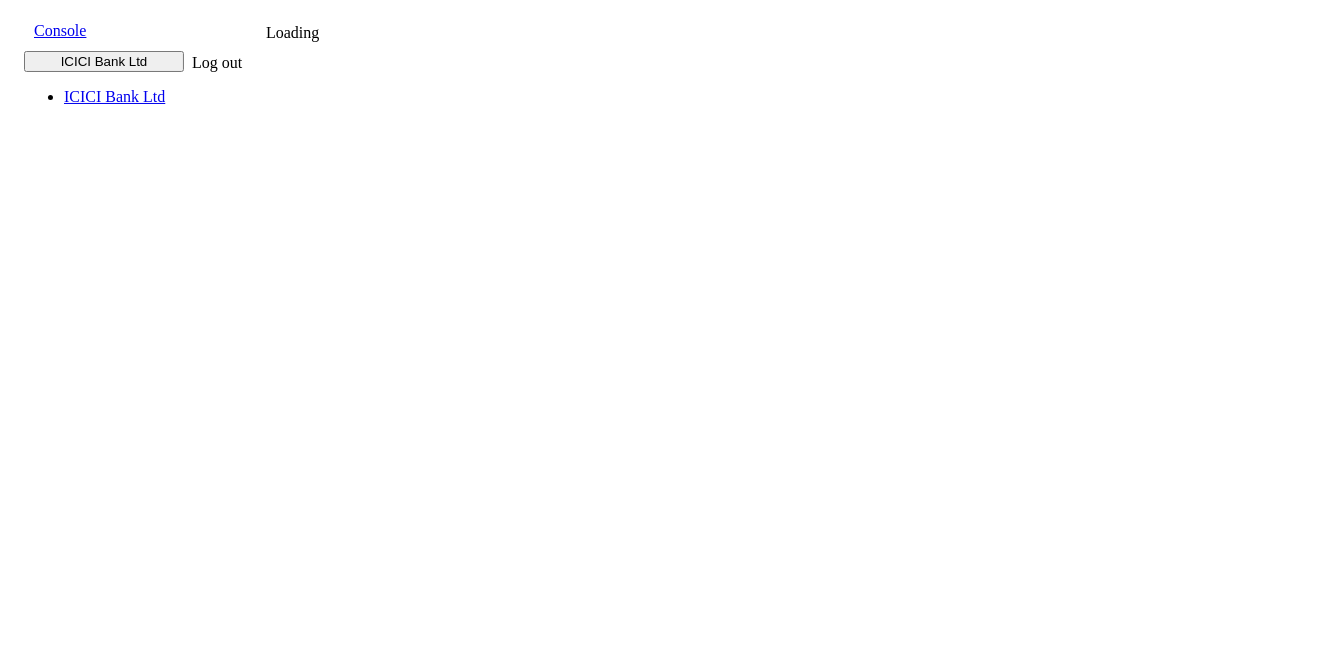 scroll, scrollTop: 0, scrollLeft: 0, axis: both 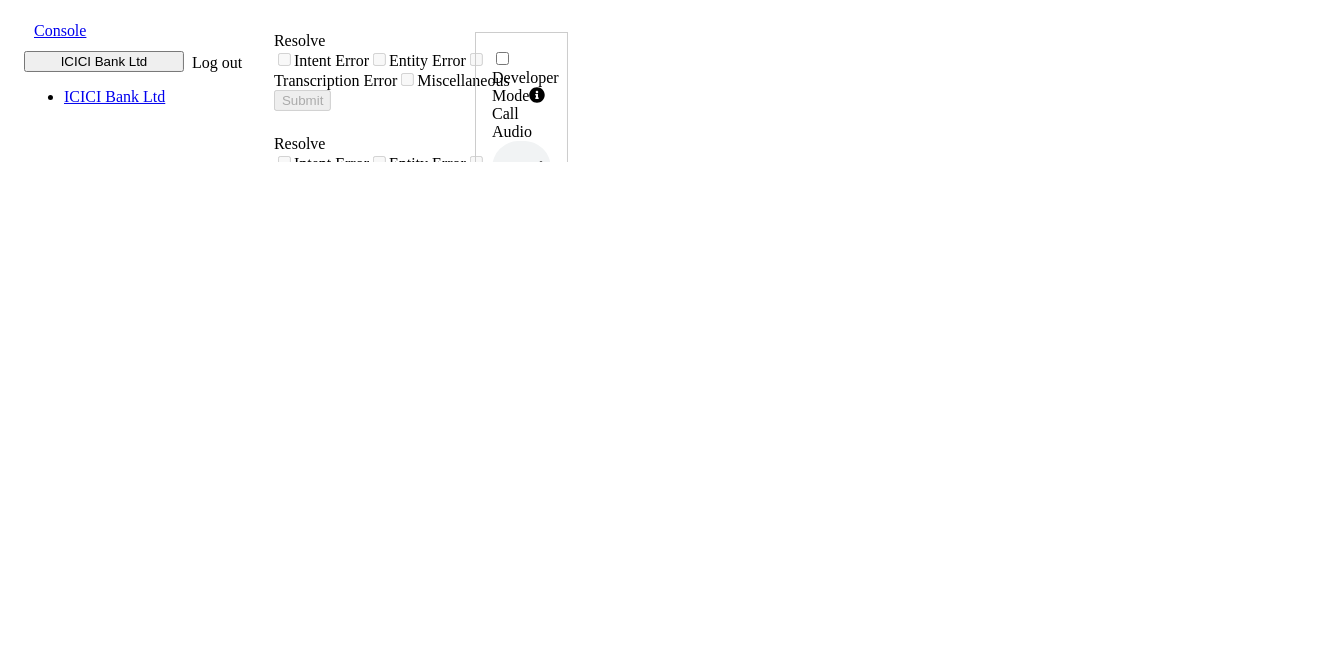 click 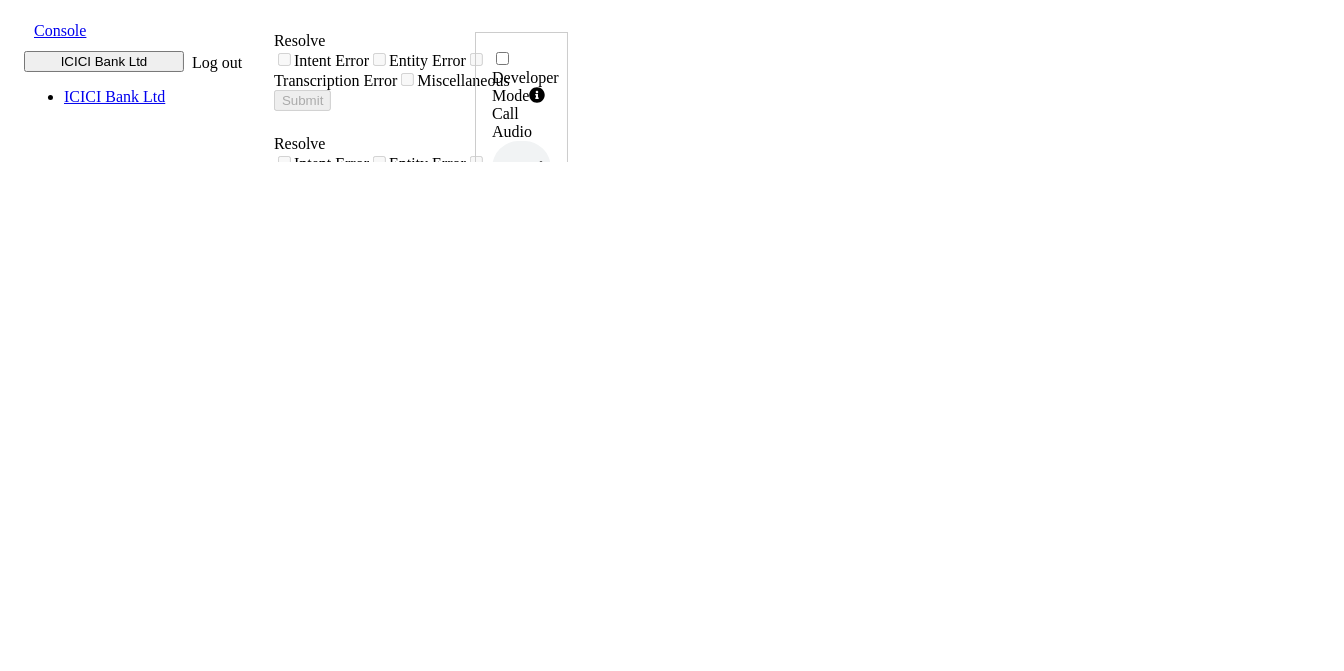 drag, startPoint x: 1213, startPoint y: 422, endPoint x: 1273, endPoint y: 428, distance: 60.299255 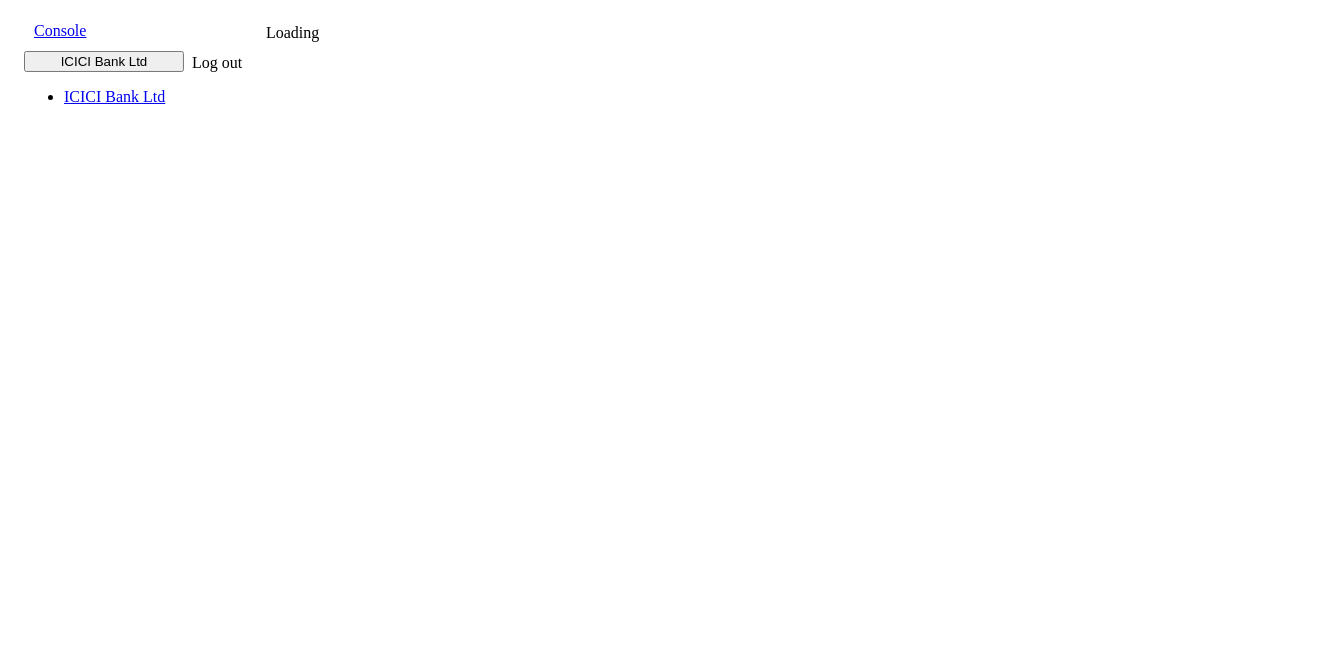 scroll, scrollTop: 0, scrollLeft: 0, axis: both 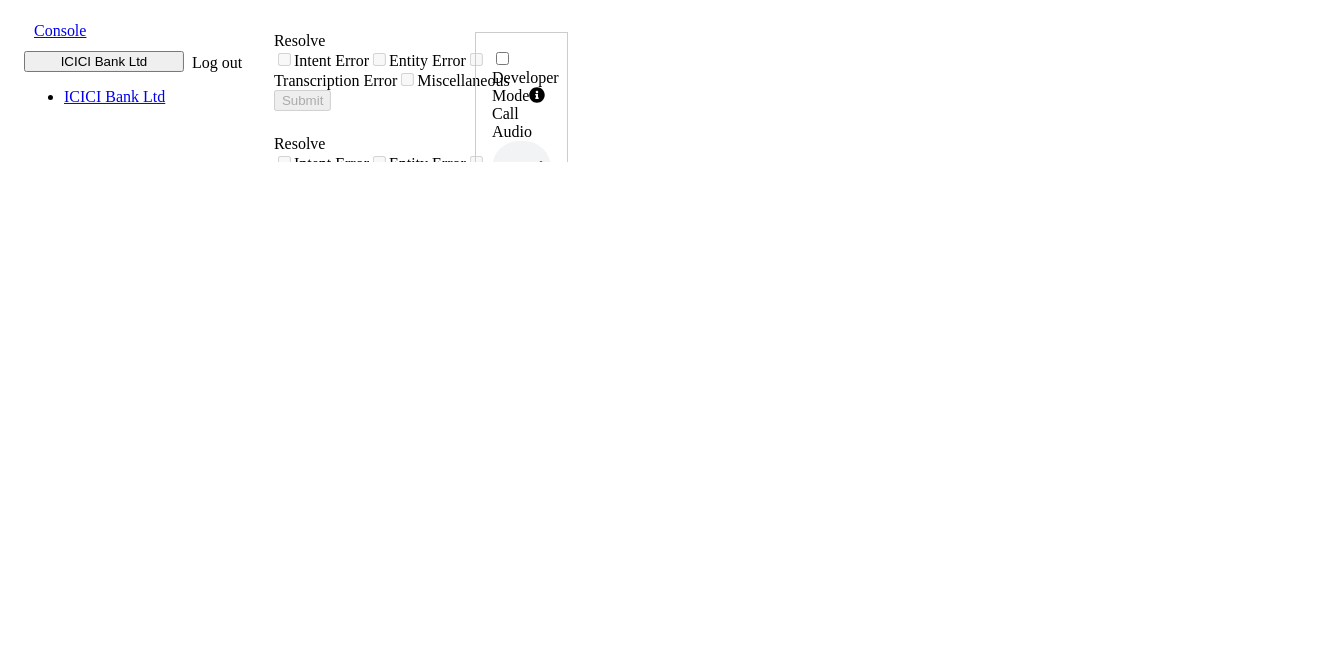 click on "UUID 020J4T6A2GC7DD05 ..." at bounding box center [521, 359] 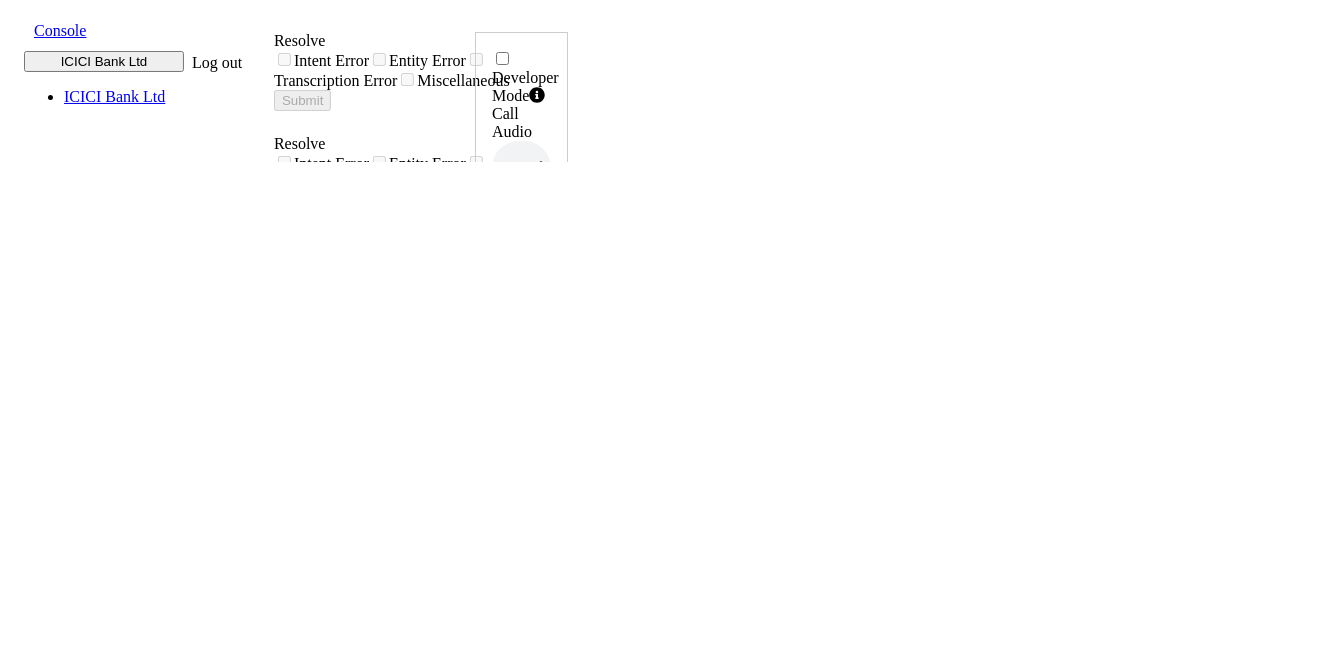 drag, startPoint x: 1202, startPoint y: 423, endPoint x: 1274, endPoint y: 428, distance: 72.1734 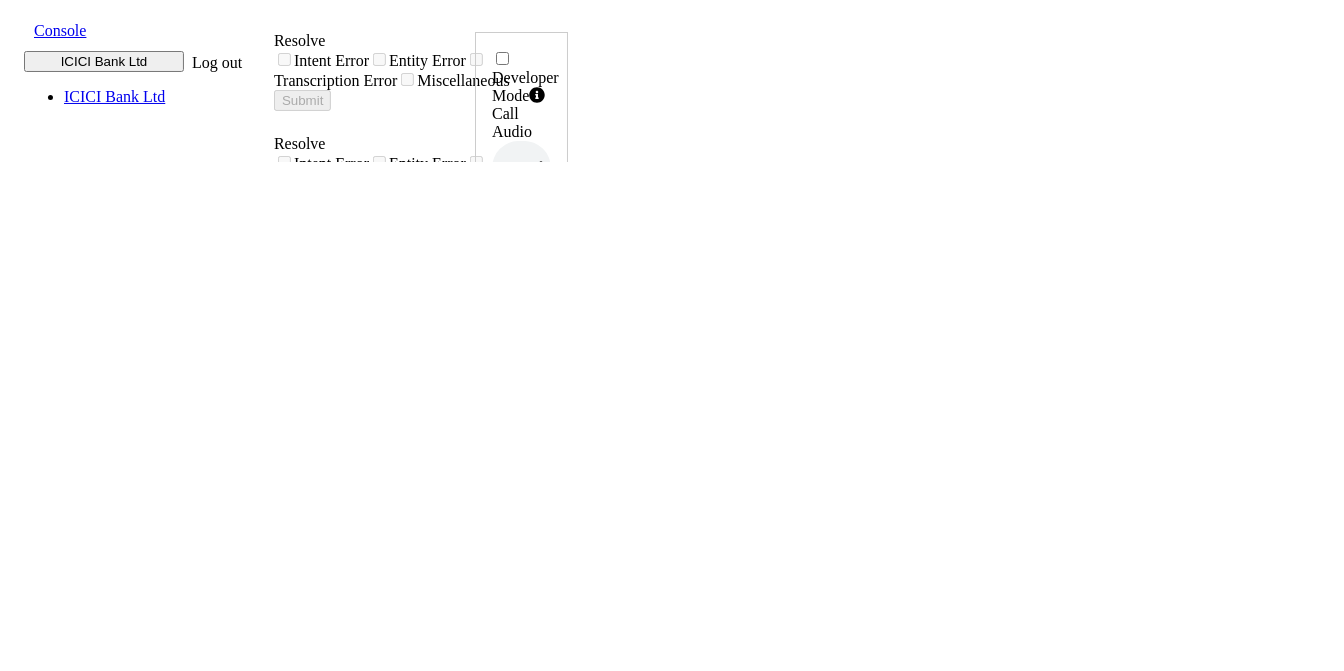 scroll, scrollTop: 0, scrollLeft: 0, axis: both 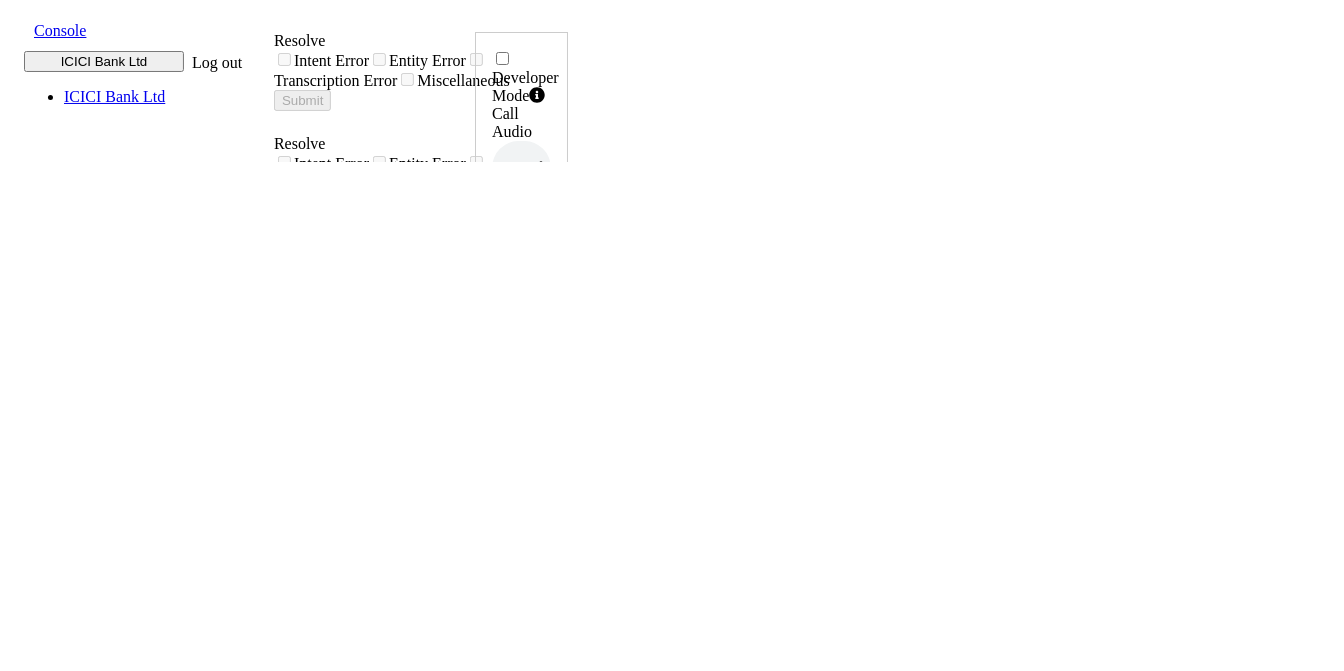 click 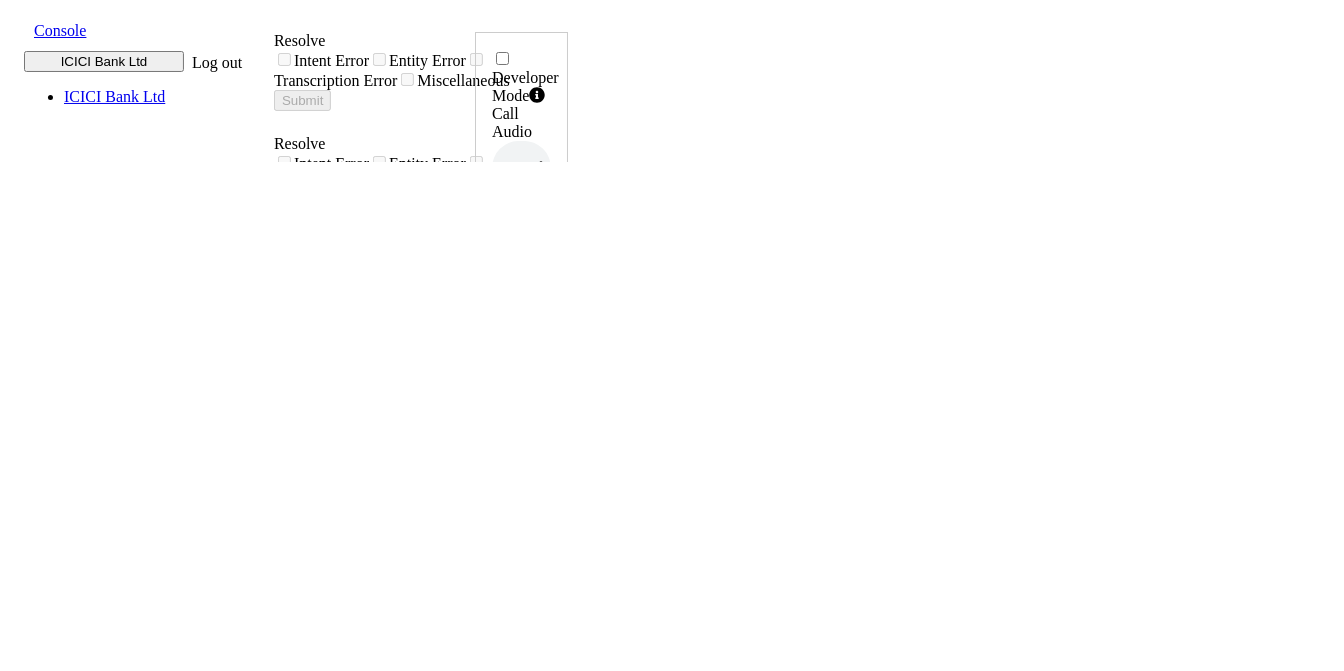 scroll, scrollTop: 0, scrollLeft: 0, axis: both 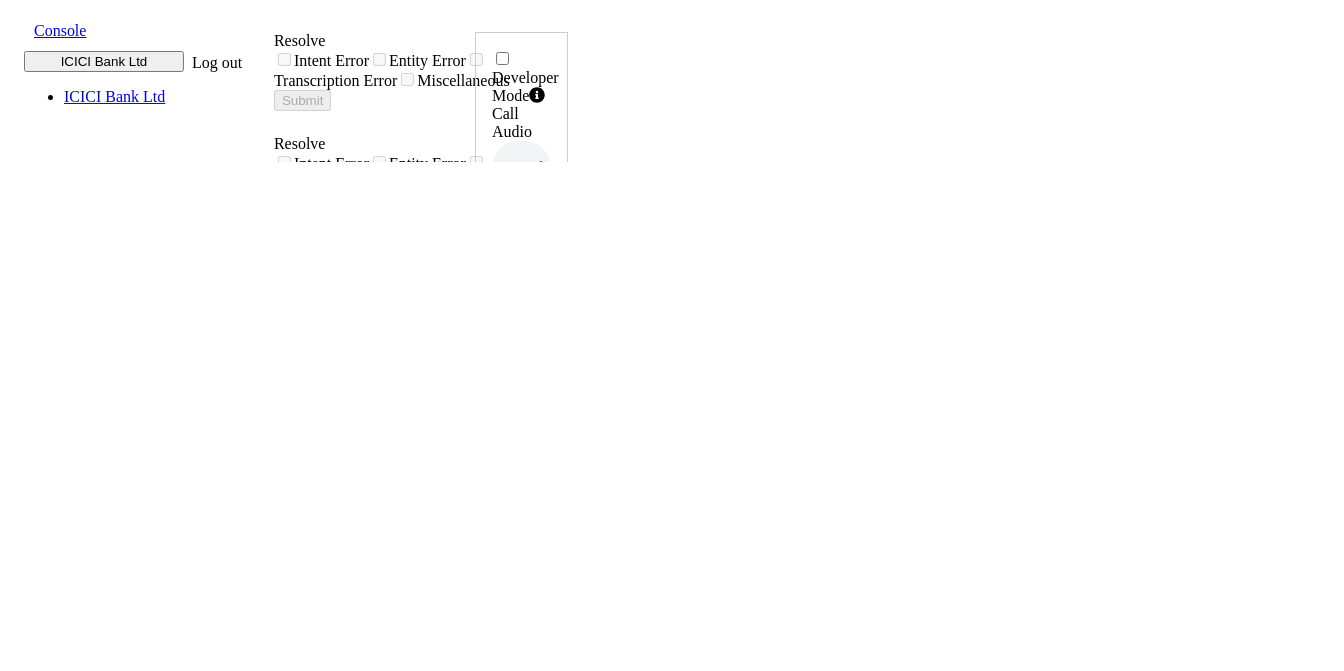 click 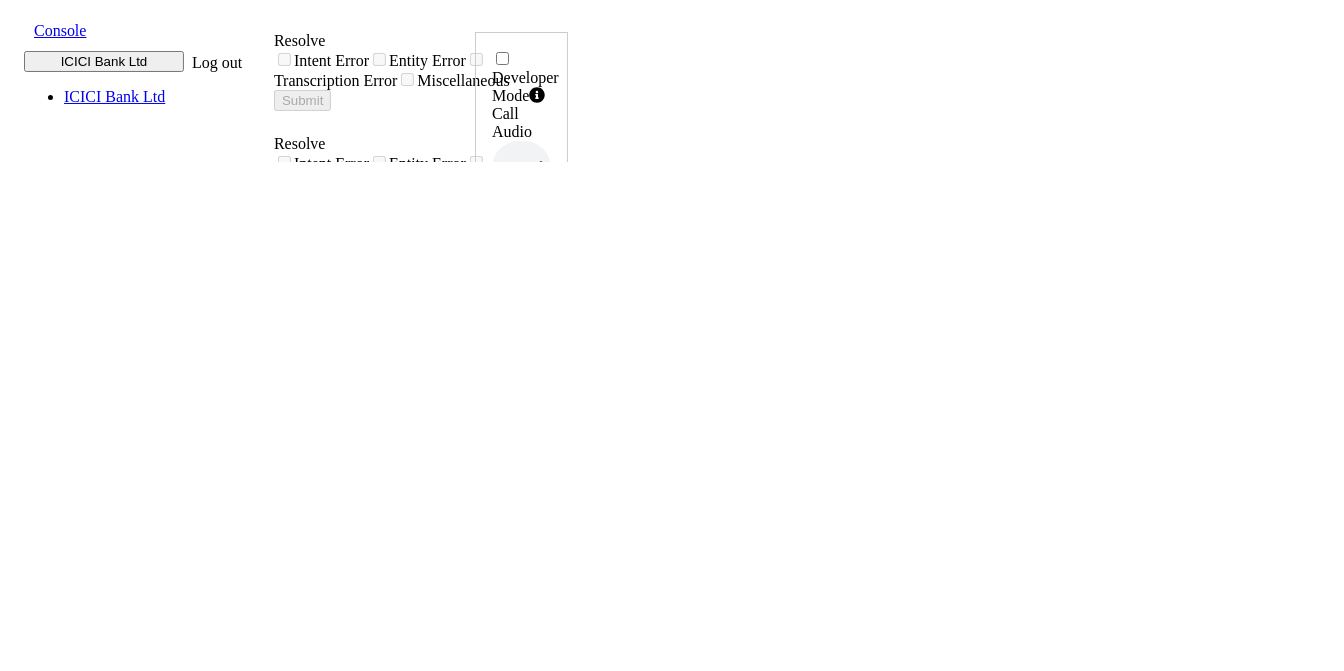 scroll, scrollTop: 0, scrollLeft: 0, axis: both 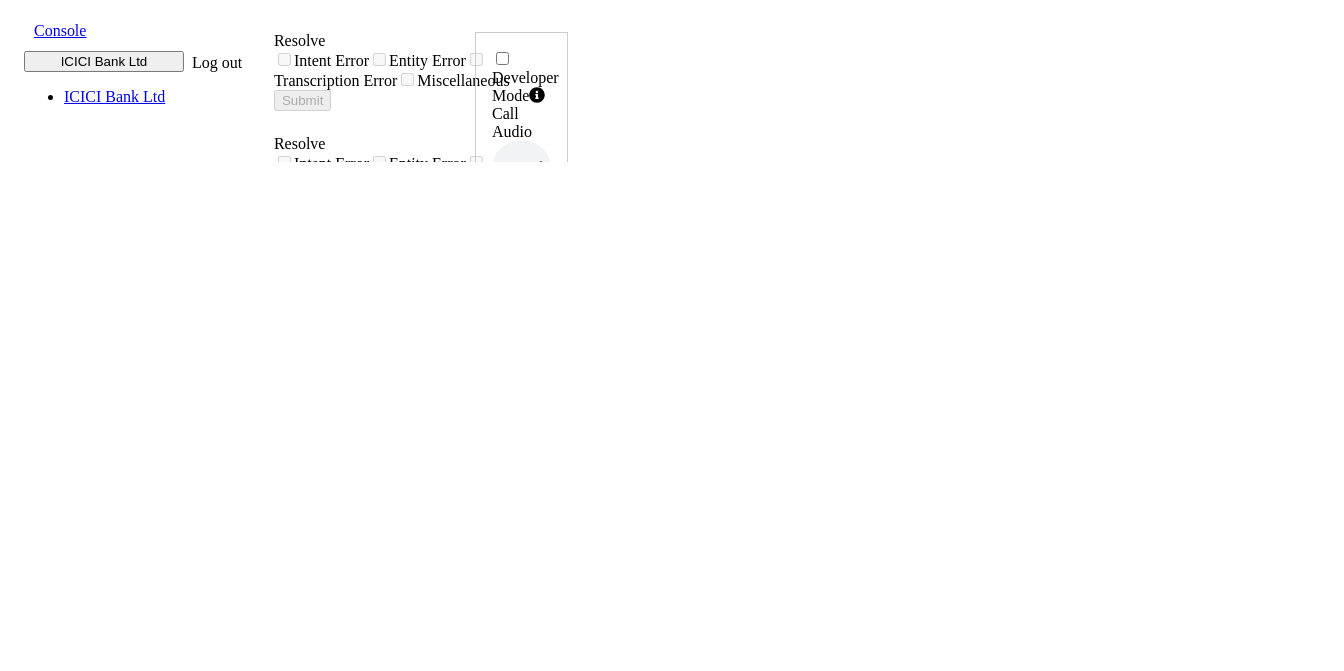click 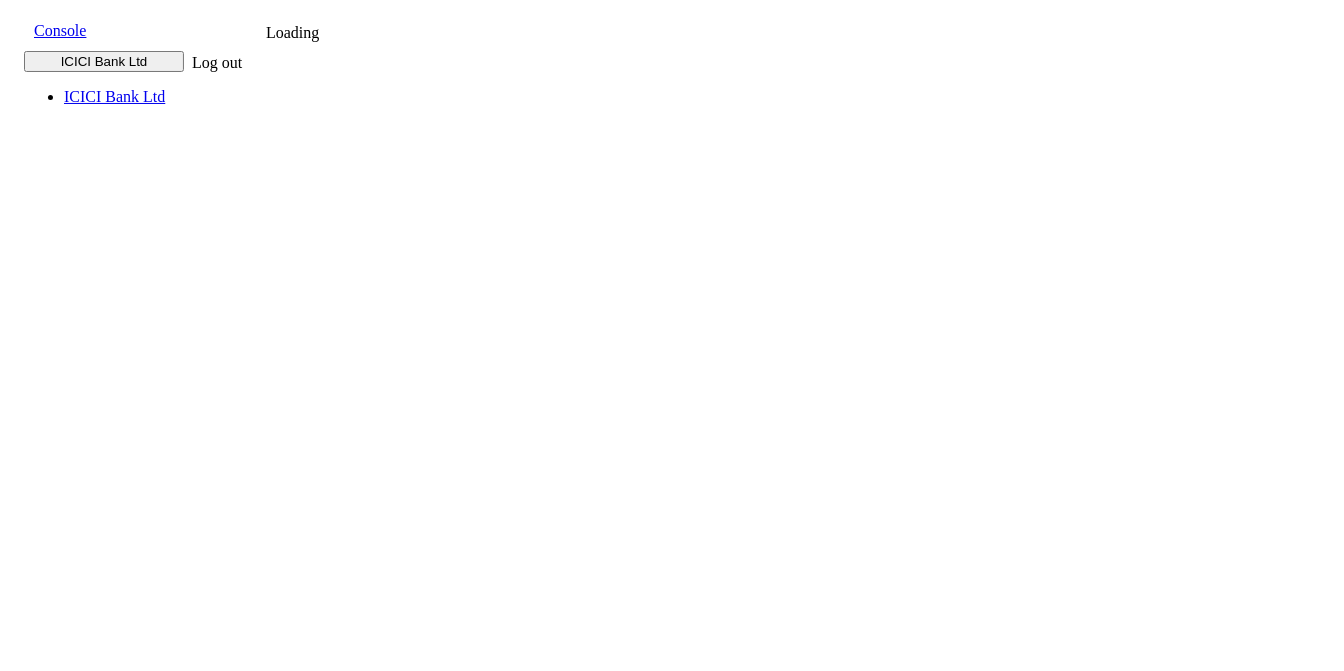 scroll, scrollTop: 0, scrollLeft: 0, axis: both 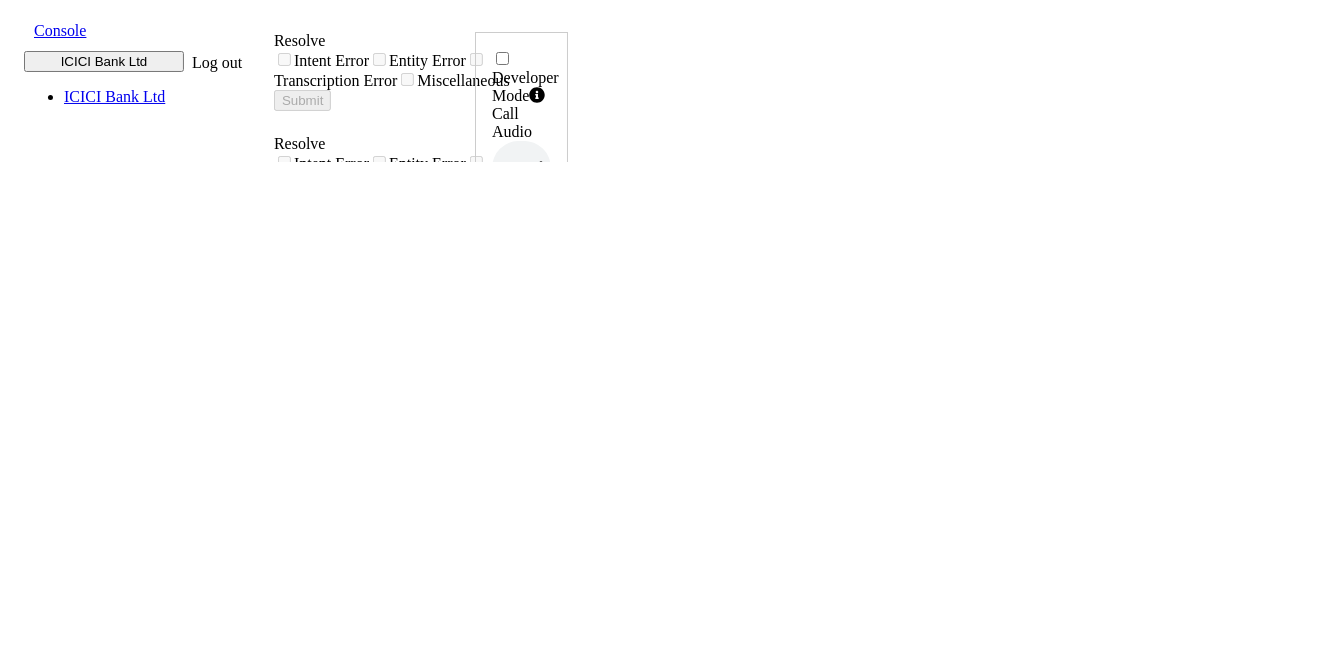 click 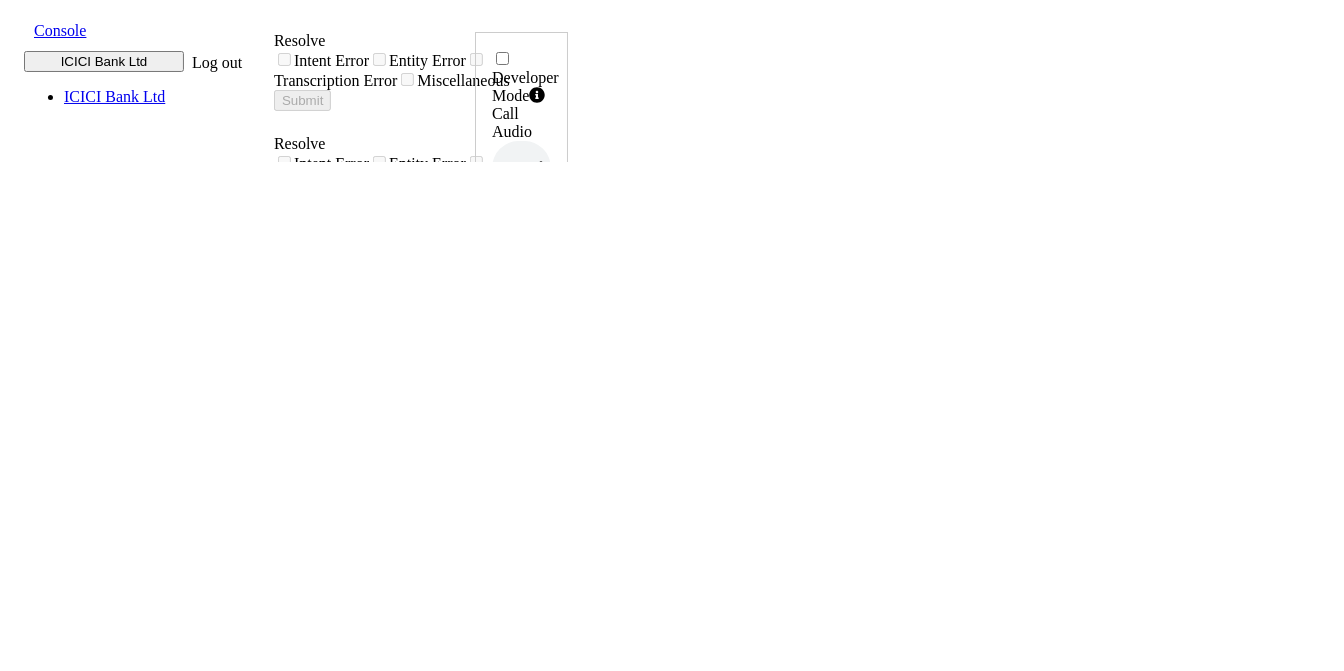 drag, startPoint x: 1202, startPoint y: 424, endPoint x: 1273, endPoint y: 427, distance: 71.063354 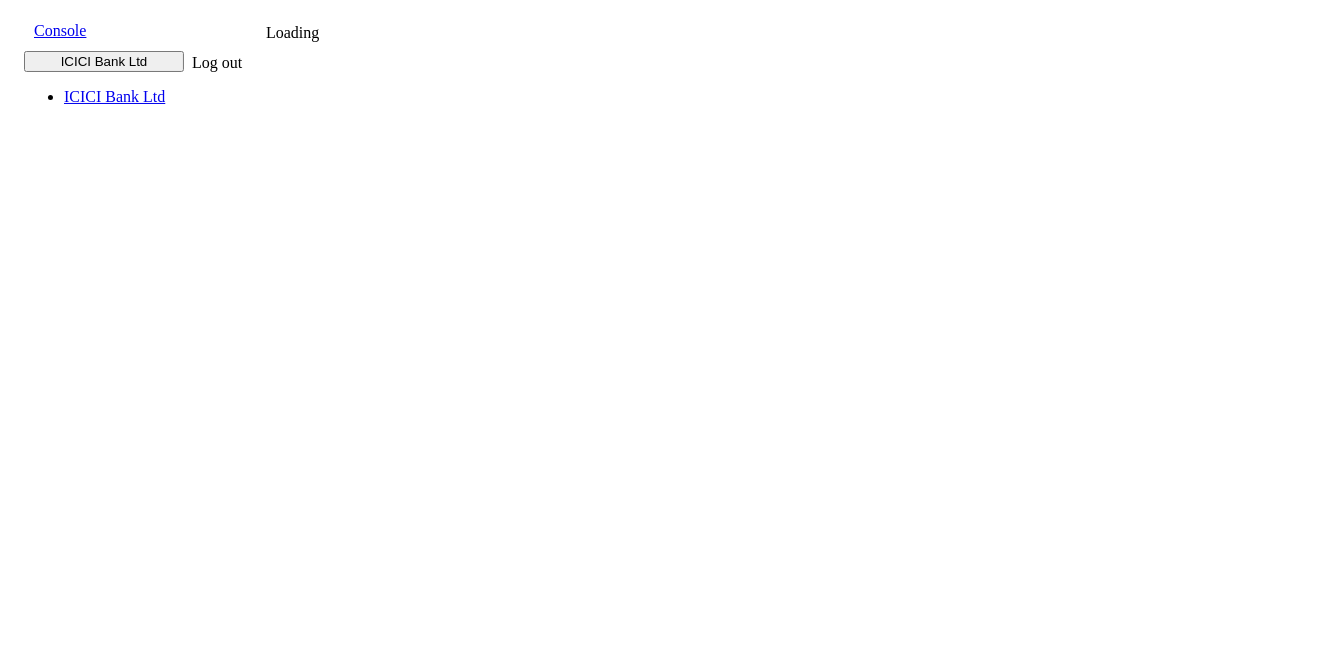 scroll, scrollTop: 0, scrollLeft: 0, axis: both 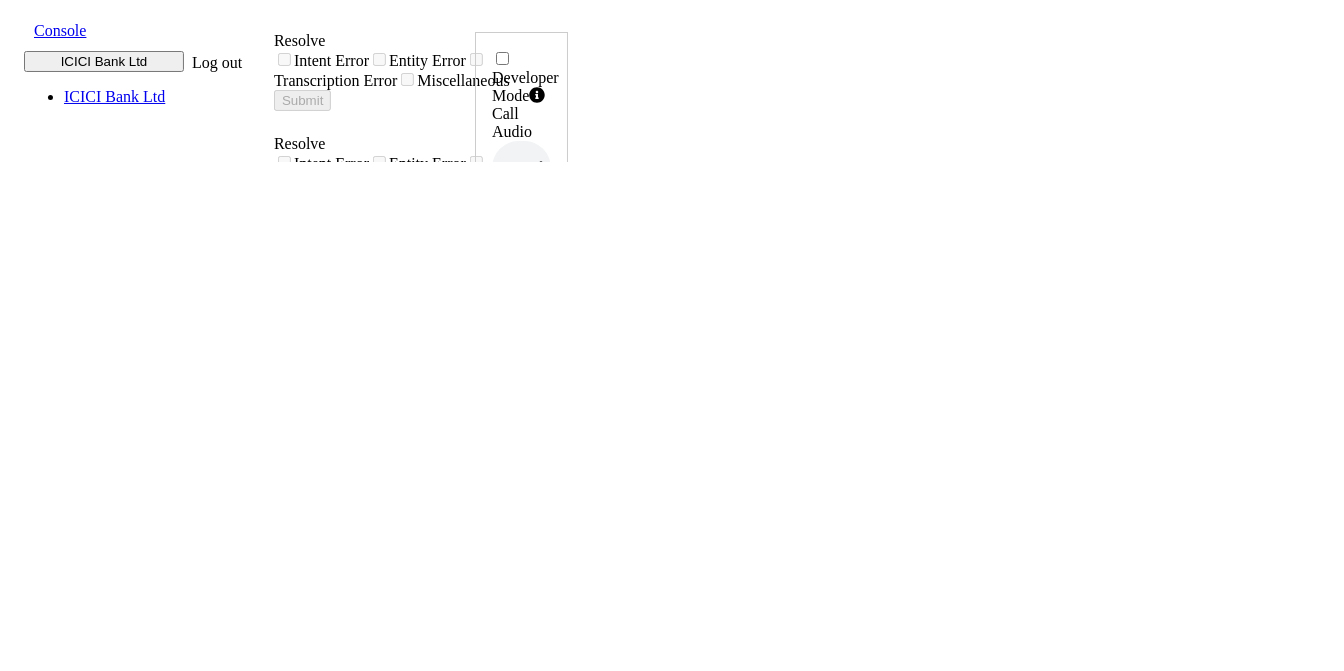 click 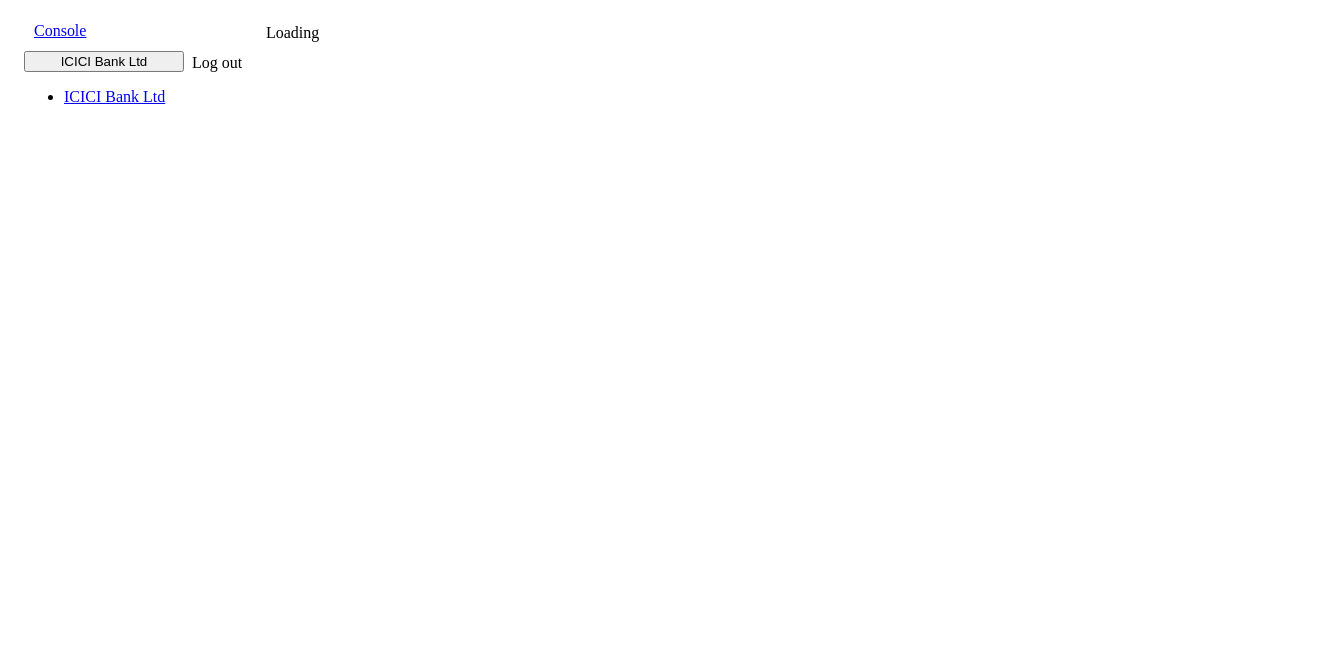scroll, scrollTop: 0, scrollLeft: 0, axis: both 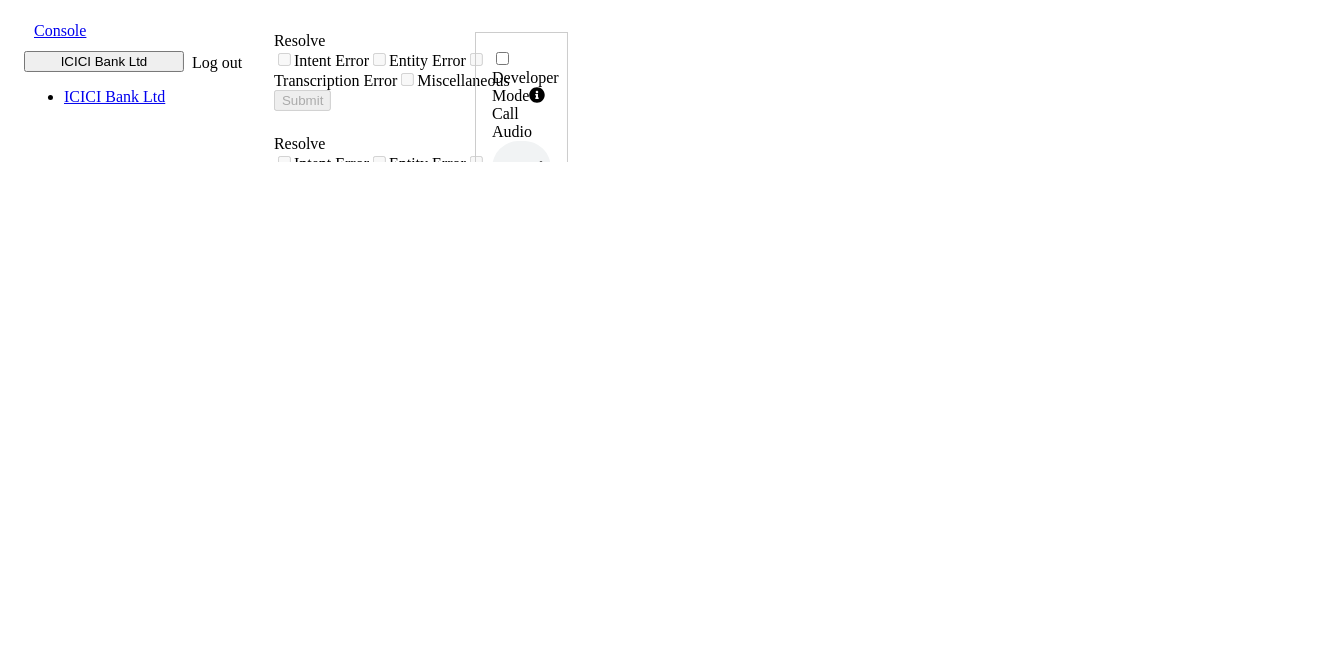 click 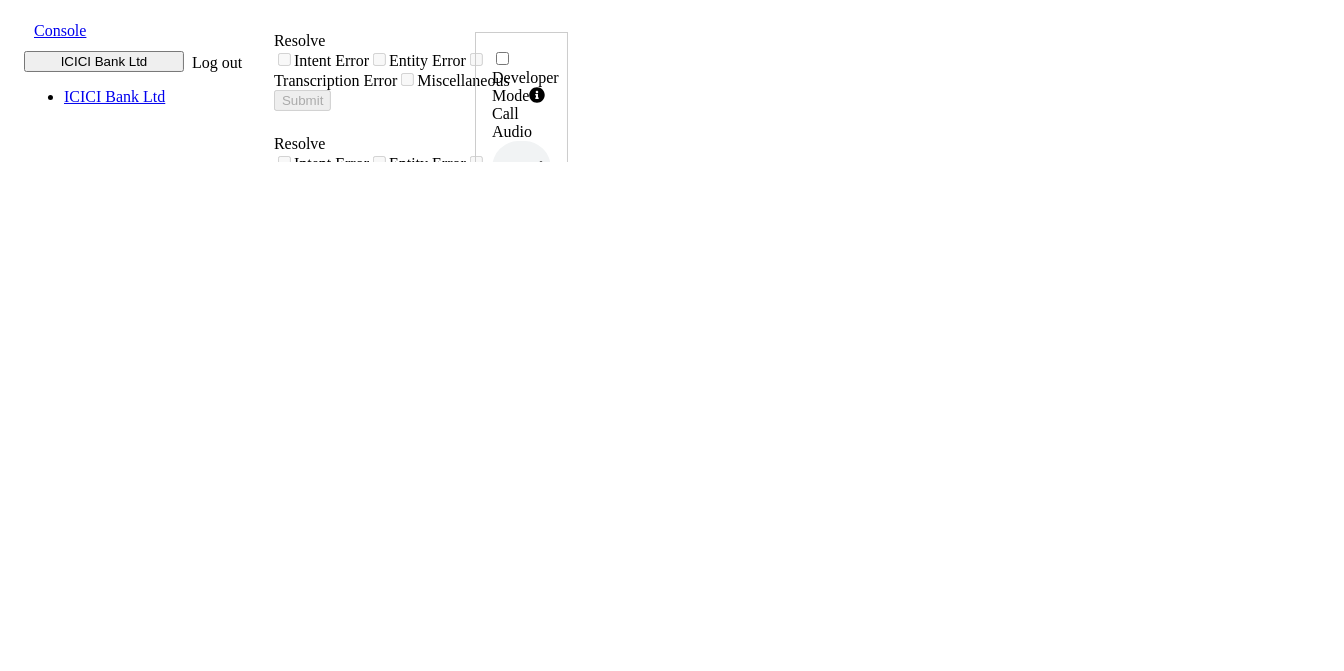 drag, startPoint x: 1210, startPoint y: 424, endPoint x: 1270, endPoint y: 427, distance: 60.074955 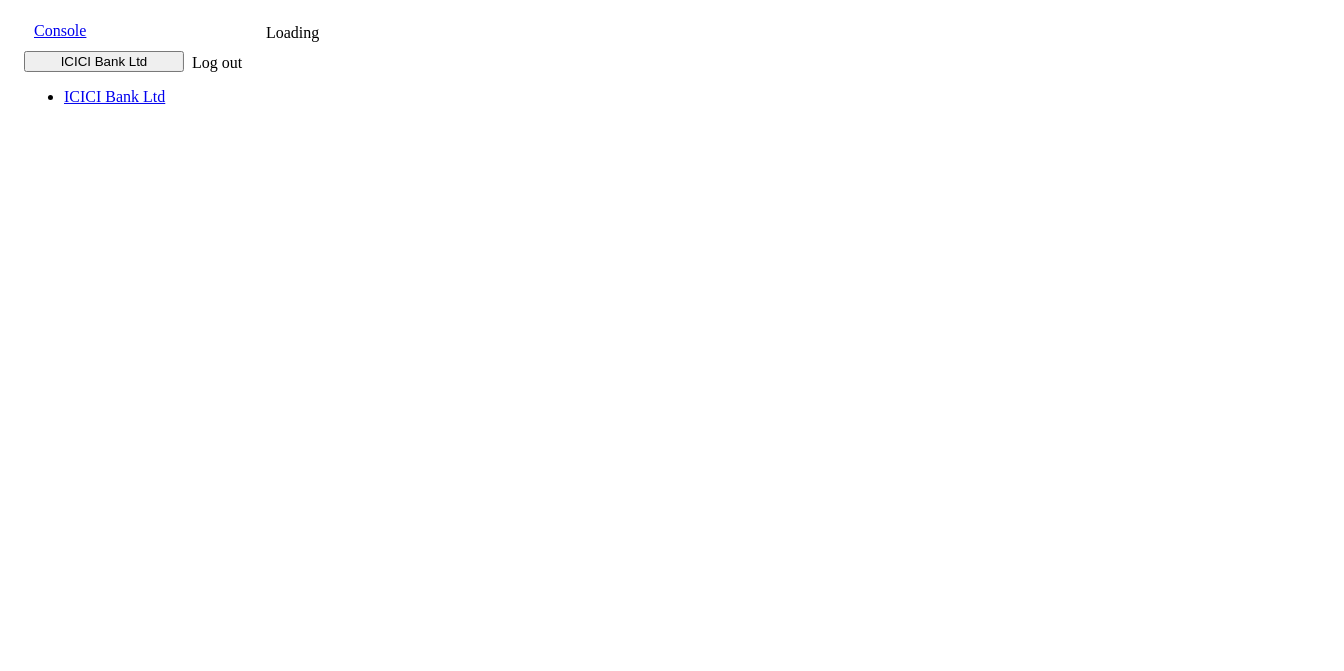 scroll, scrollTop: 0, scrollLeft: 0, axis: both 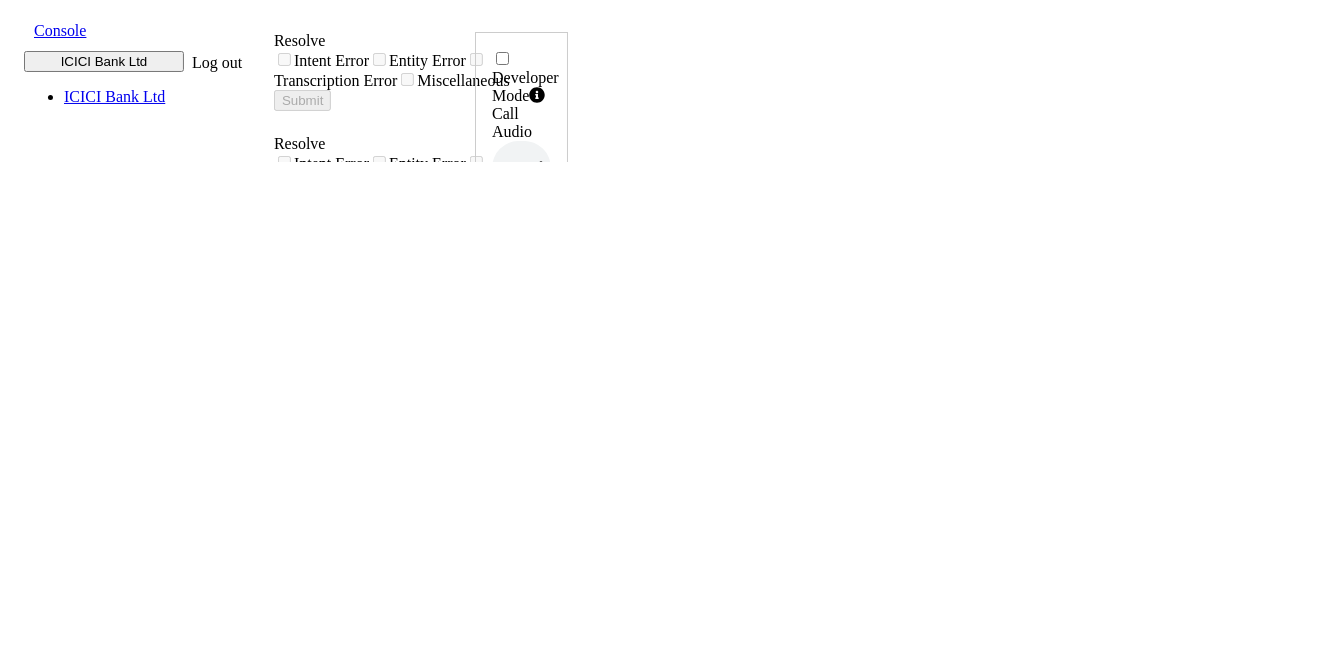 click on "UUID 020J4T6A2GC7DD05 ..." at bounding box center [521, 359] 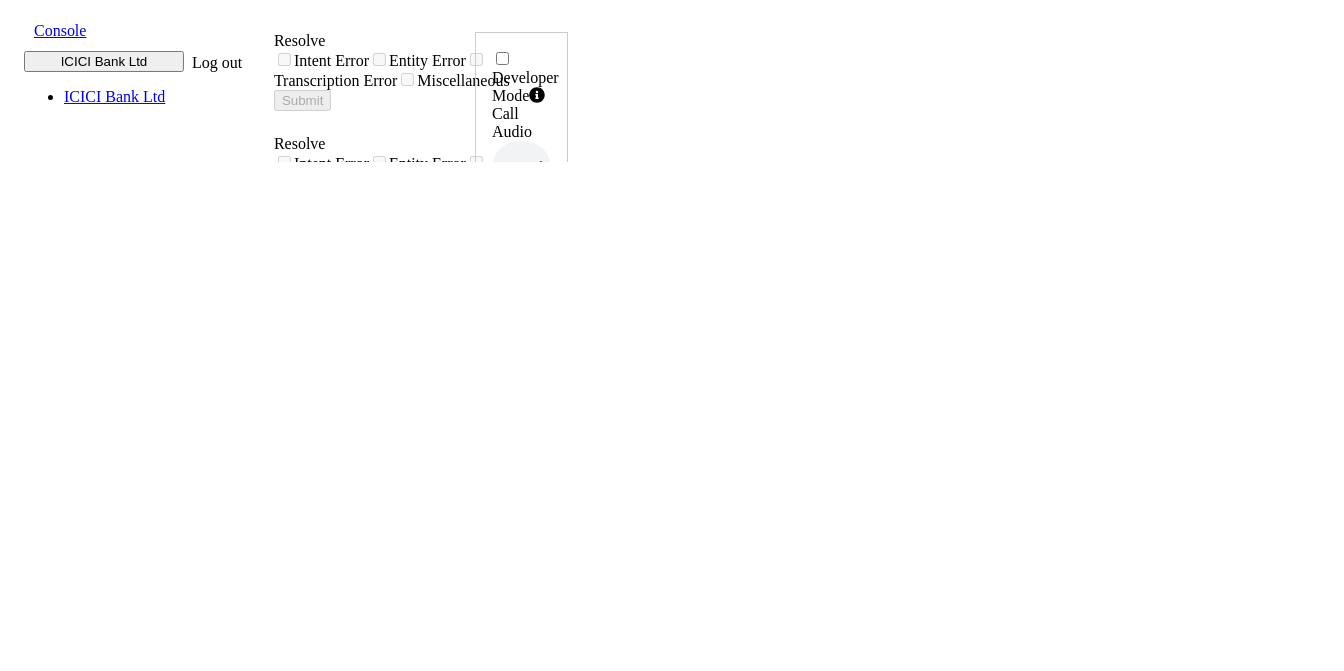 drag, startPoint x: 1201, startPoint y: 418, endPoint x: 1273, endPoint y: 422, distance: 72.11102 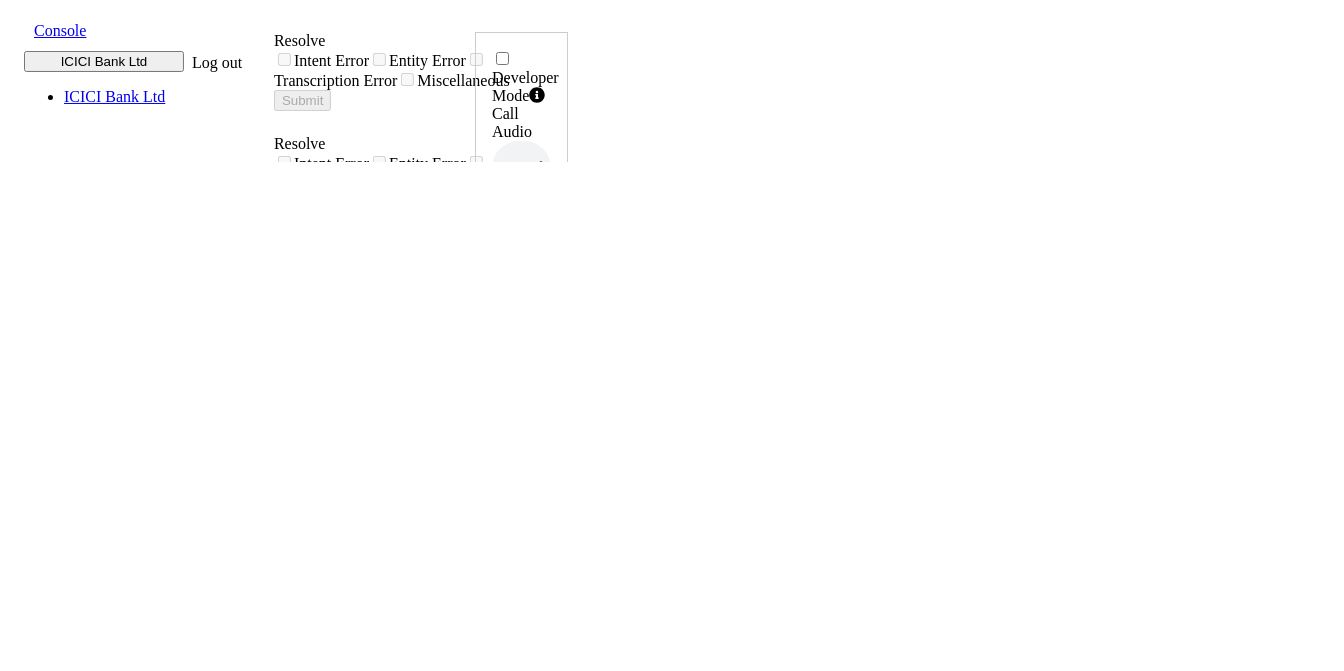 scroll, scrollTop: 0, scrollLeft: 0, axis: both 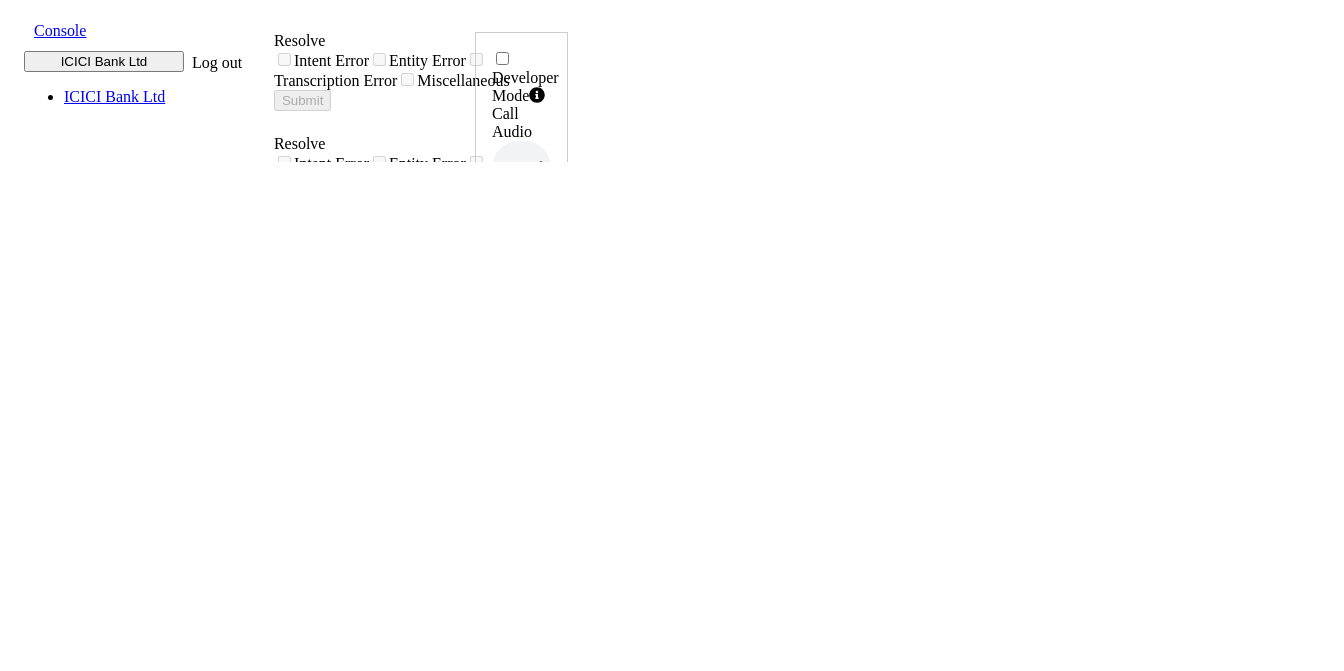 drag, startPoint x: 1208, startPoint y: 416, endPoint x: 1273, endPoint y: 425, distance: 65.62012 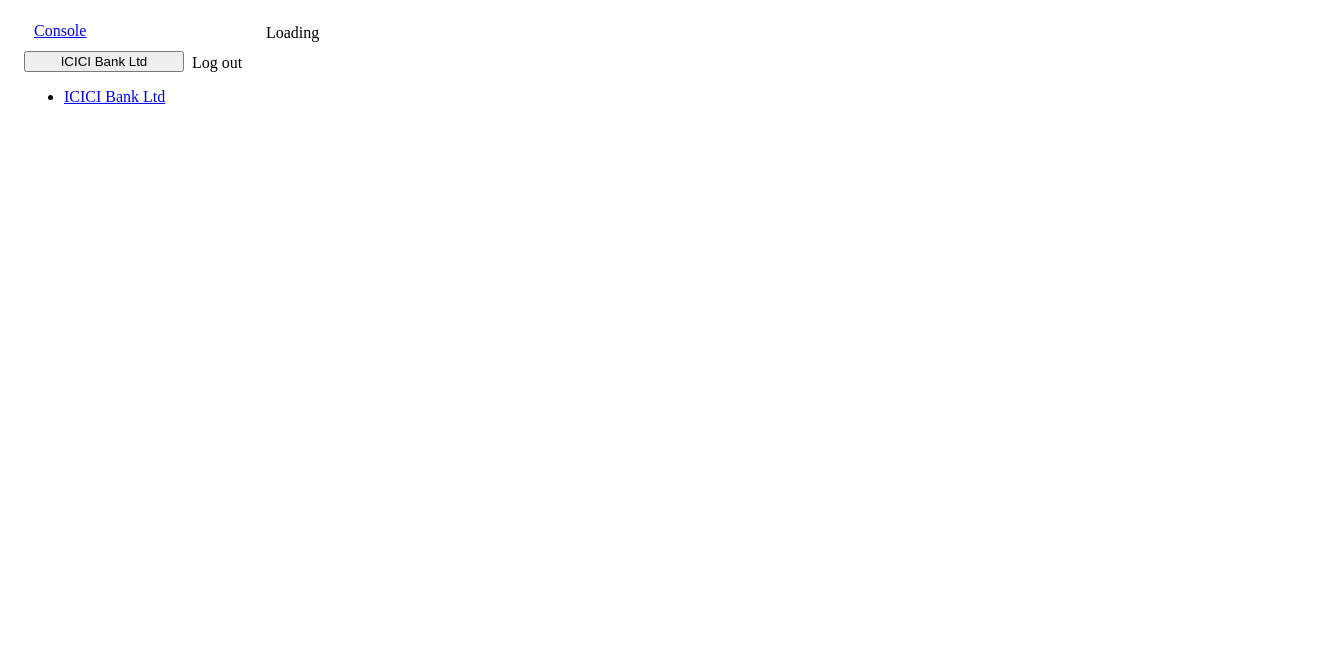 scroll, scrollTop: 0, scrollLeft: 0, axis: both 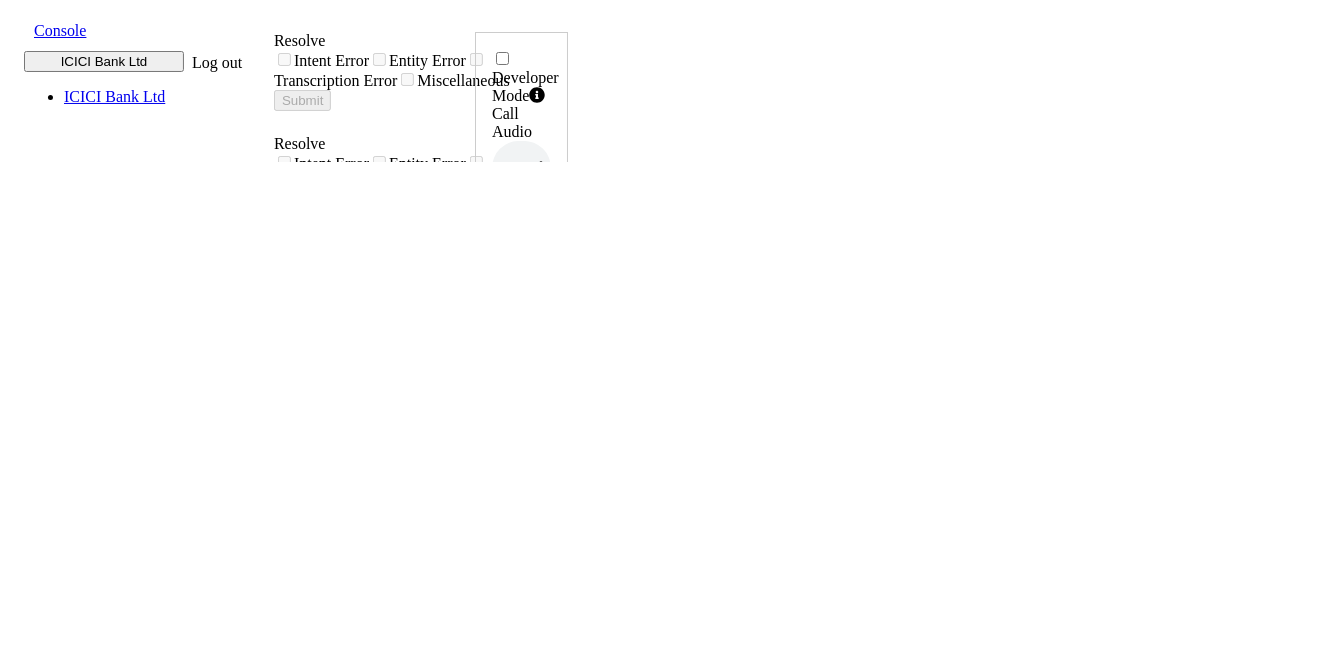 click 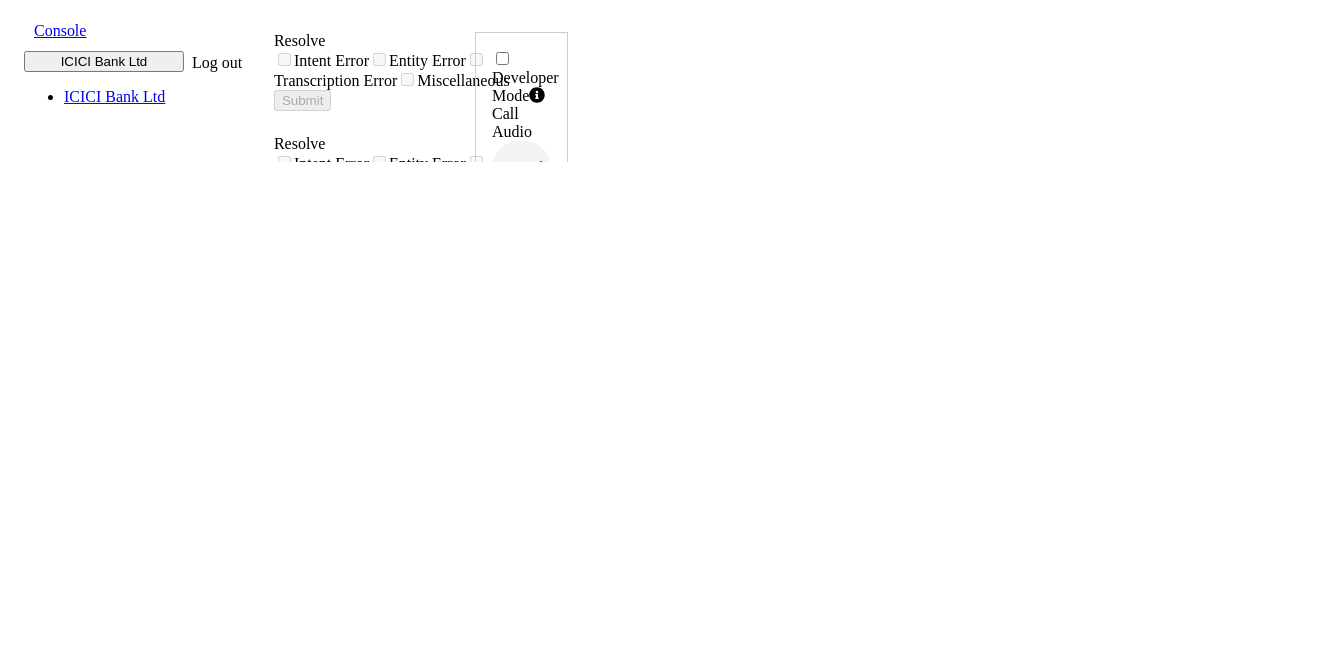 drag, startPoint x: 1205, startPoint y: 430, endPoint x: 1270, endPoint y: 423, distance: 65.37584 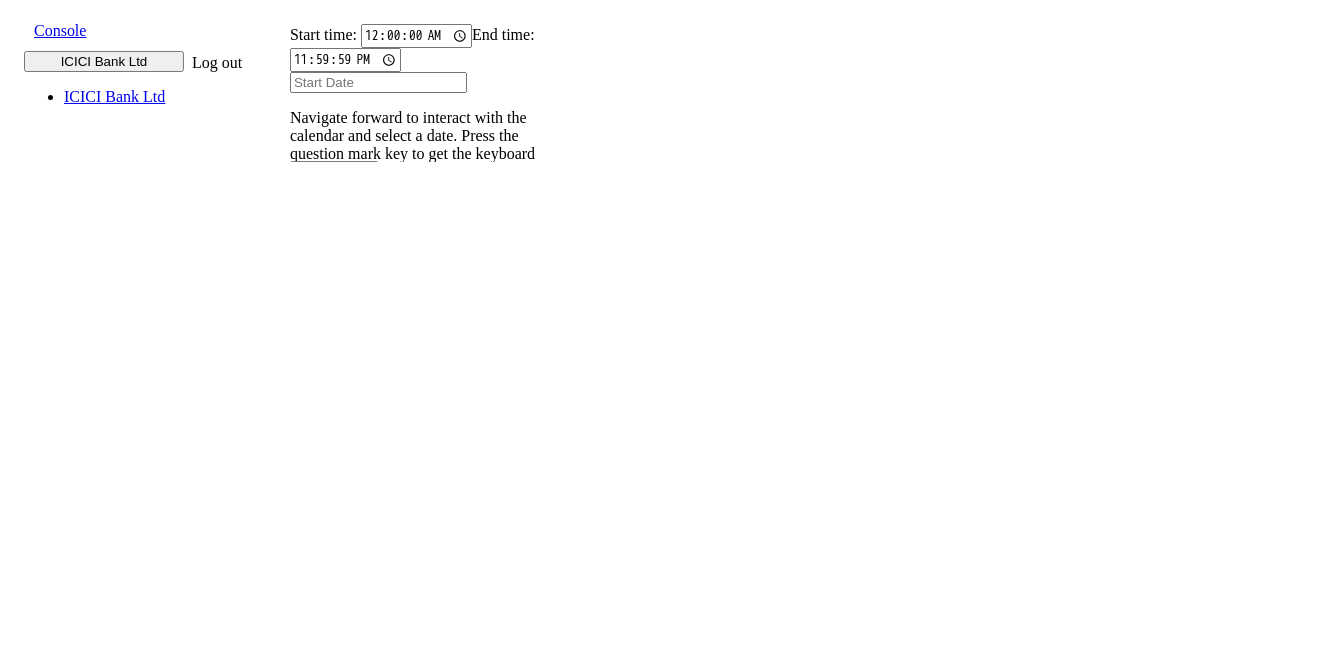 scroll, scrollTop: 0, scrollLeft: 0, axis: both 